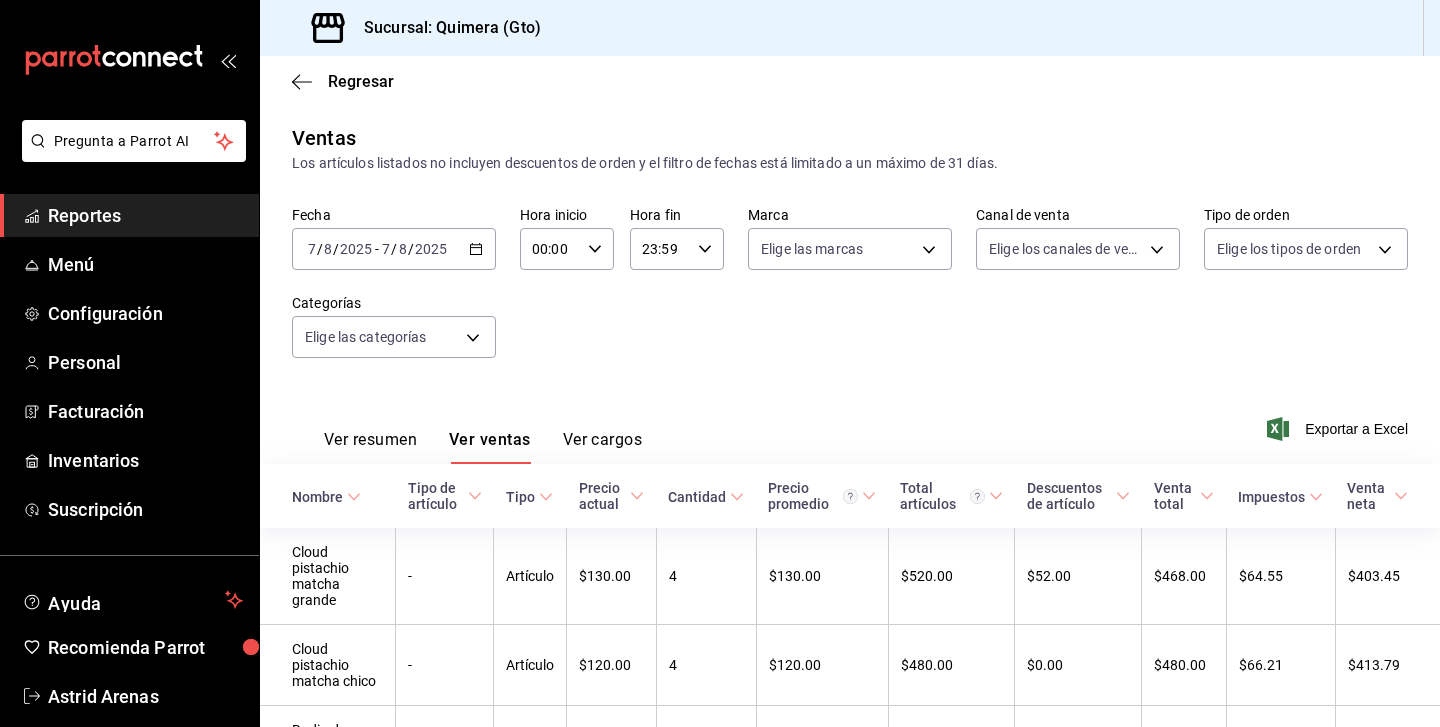 scroll, scrollTop: 0, scrollLeft: 0, axis: both 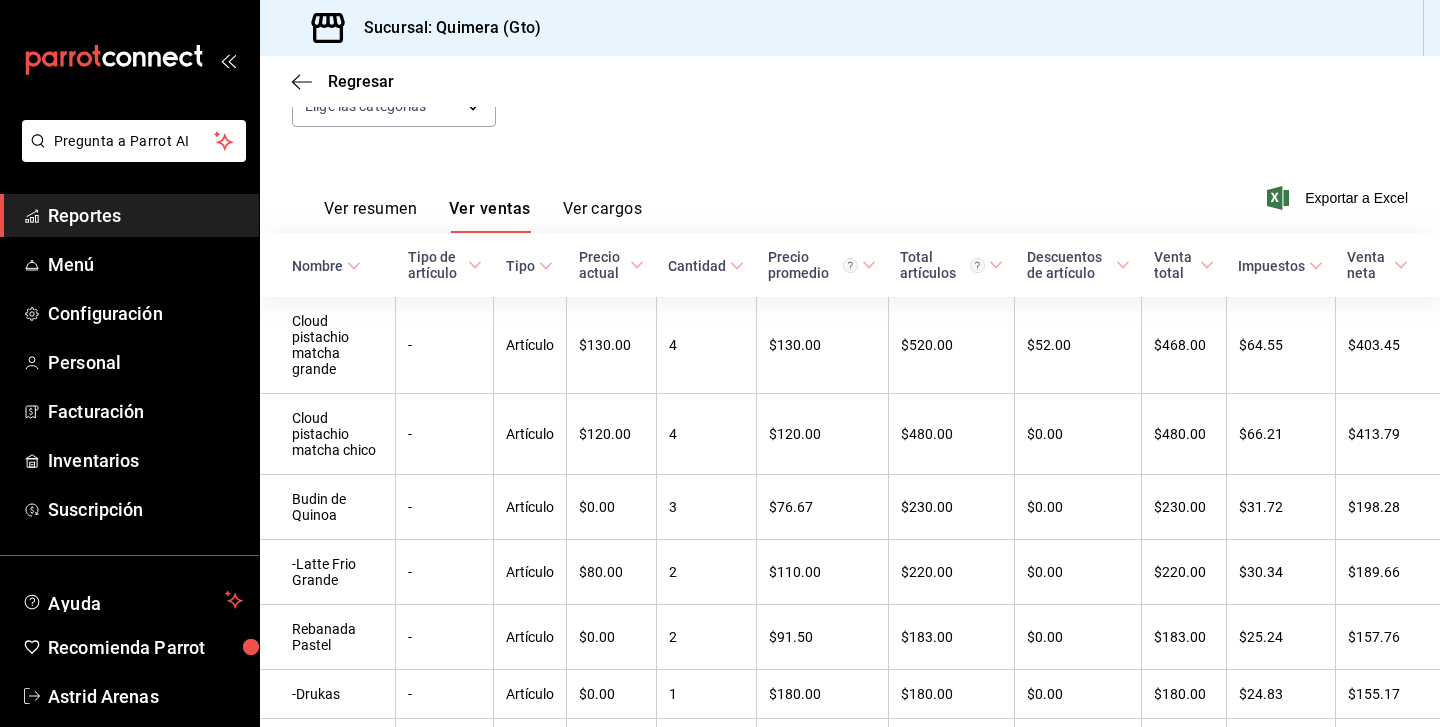 click at bounding box center (129, 60) 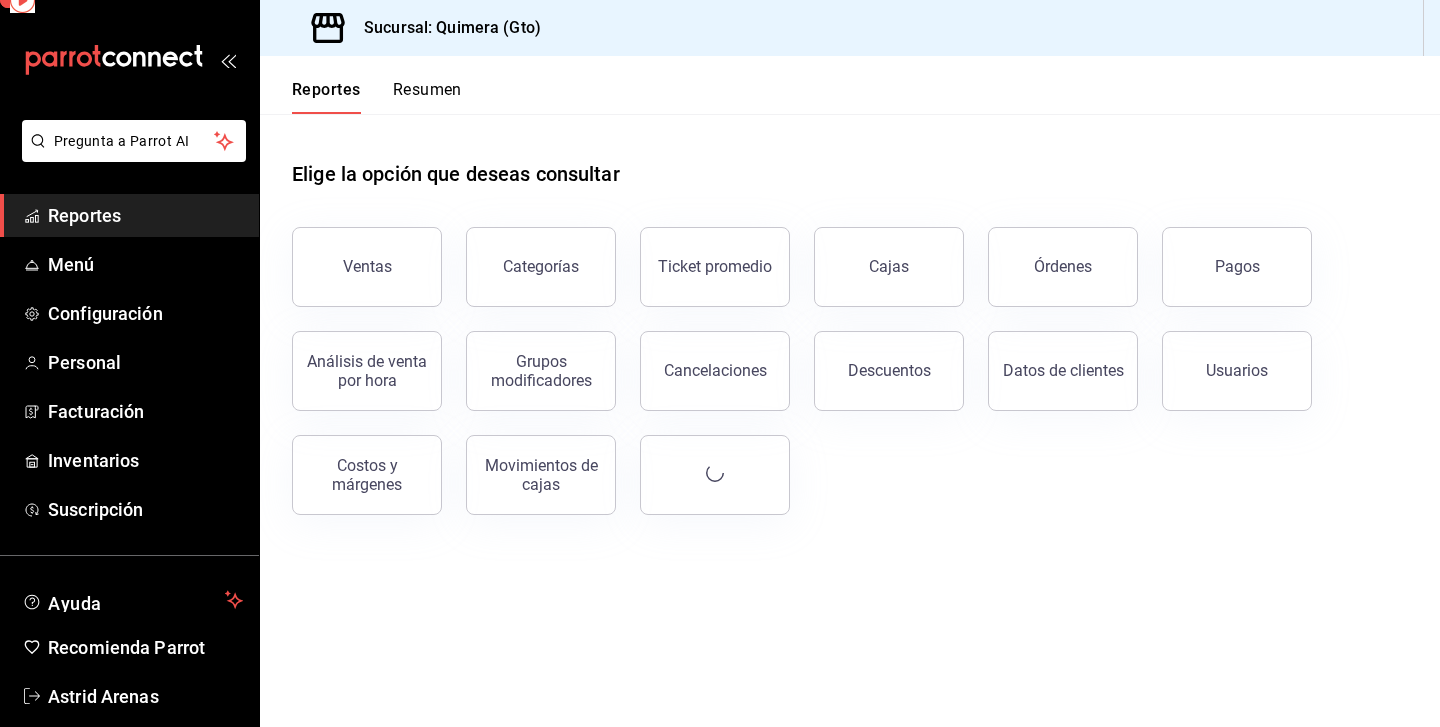 click 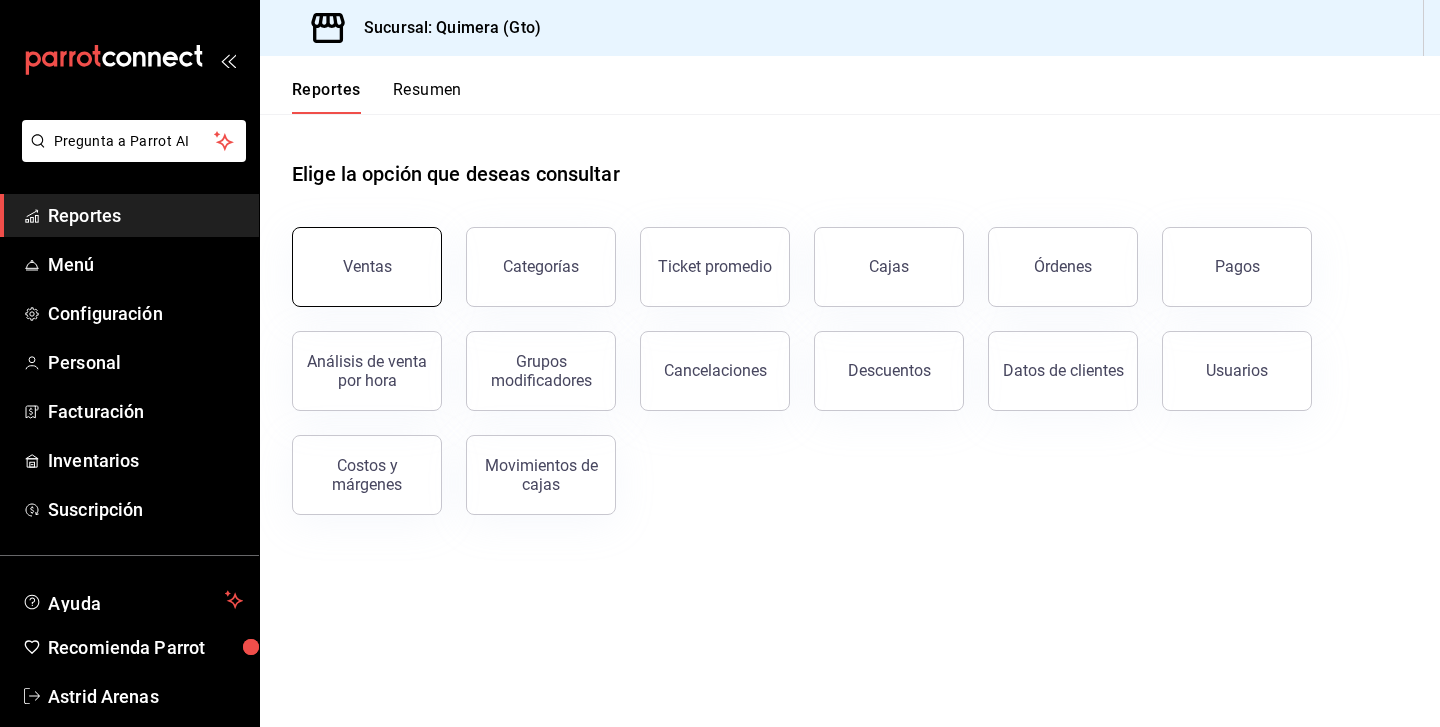 click on "Ventas" at bounding box center [367, 267] 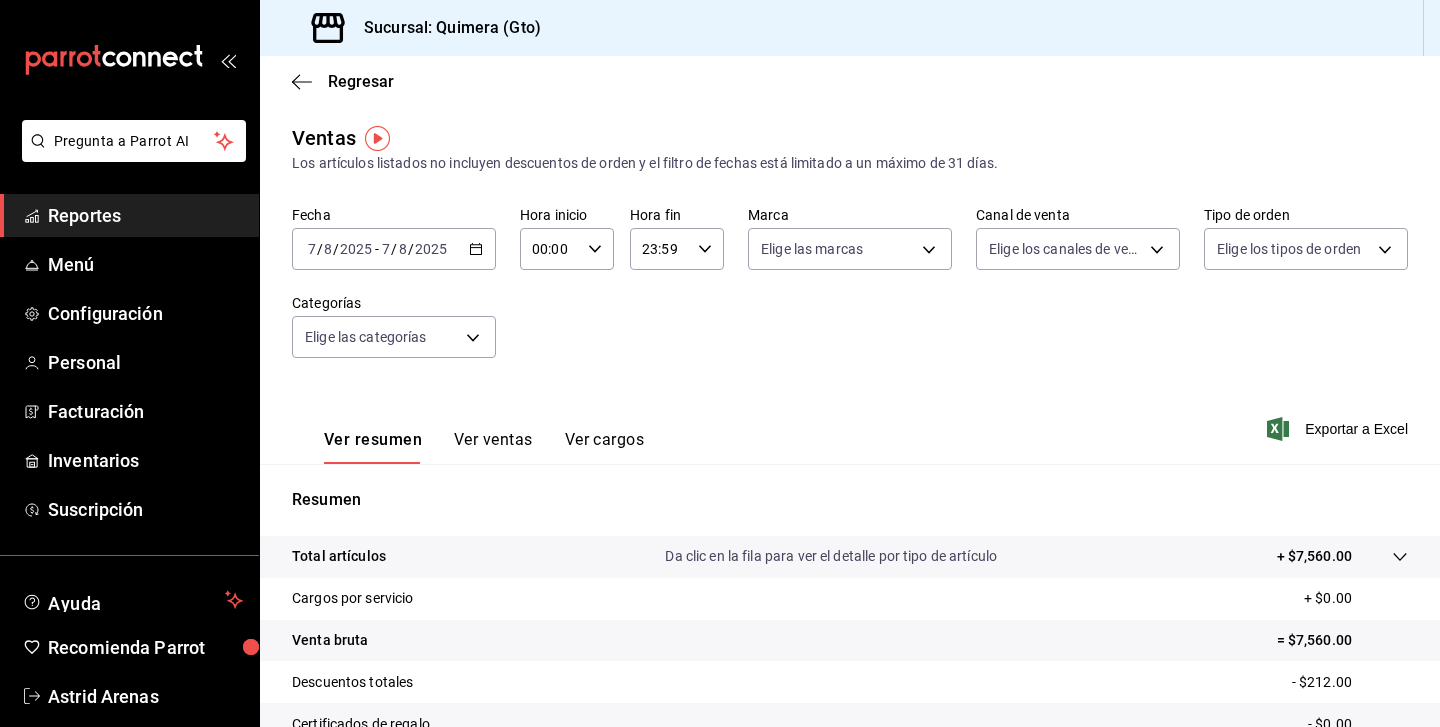 click on "2025-08-07 7 / 8 / 2025 - 2025-08-07 7 / 8 / 2025" at bounding box center (394, 249) 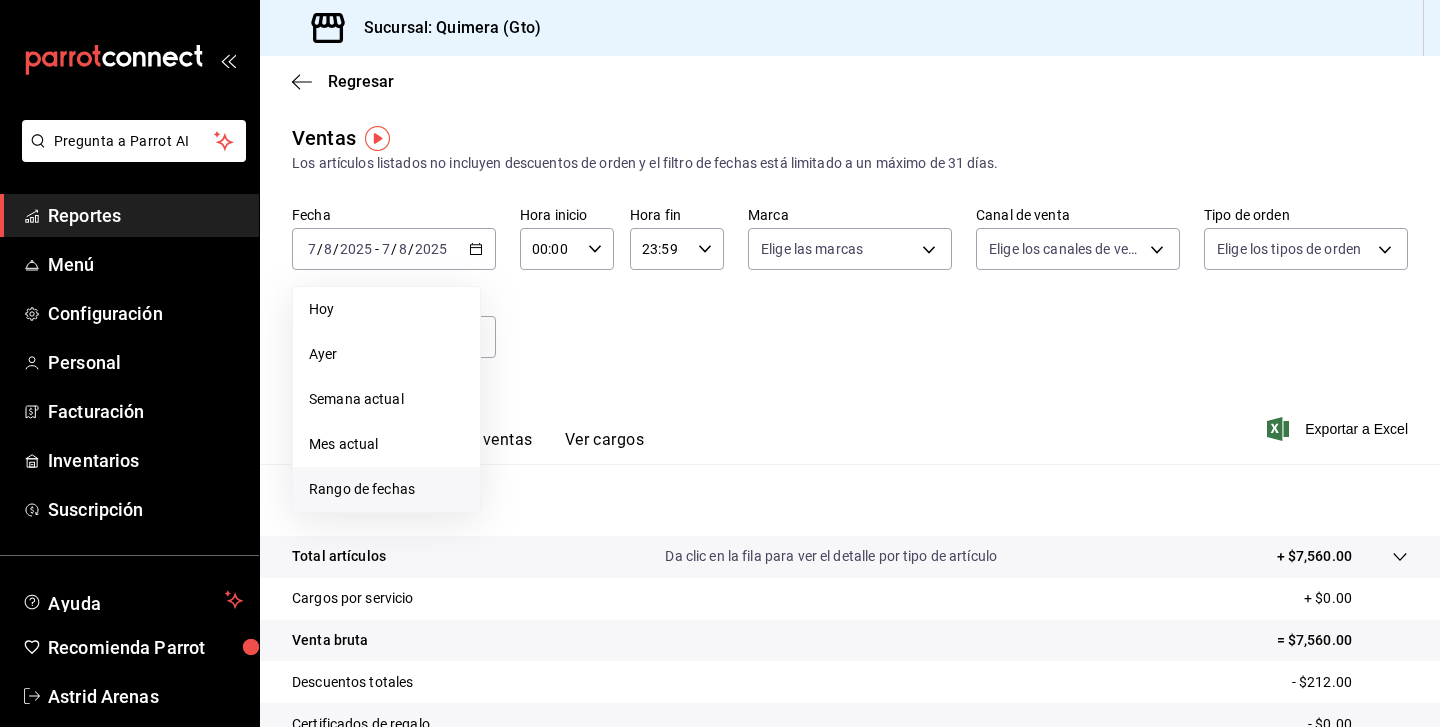 click on "Rango de fechas" at bounding box center (386, 489) 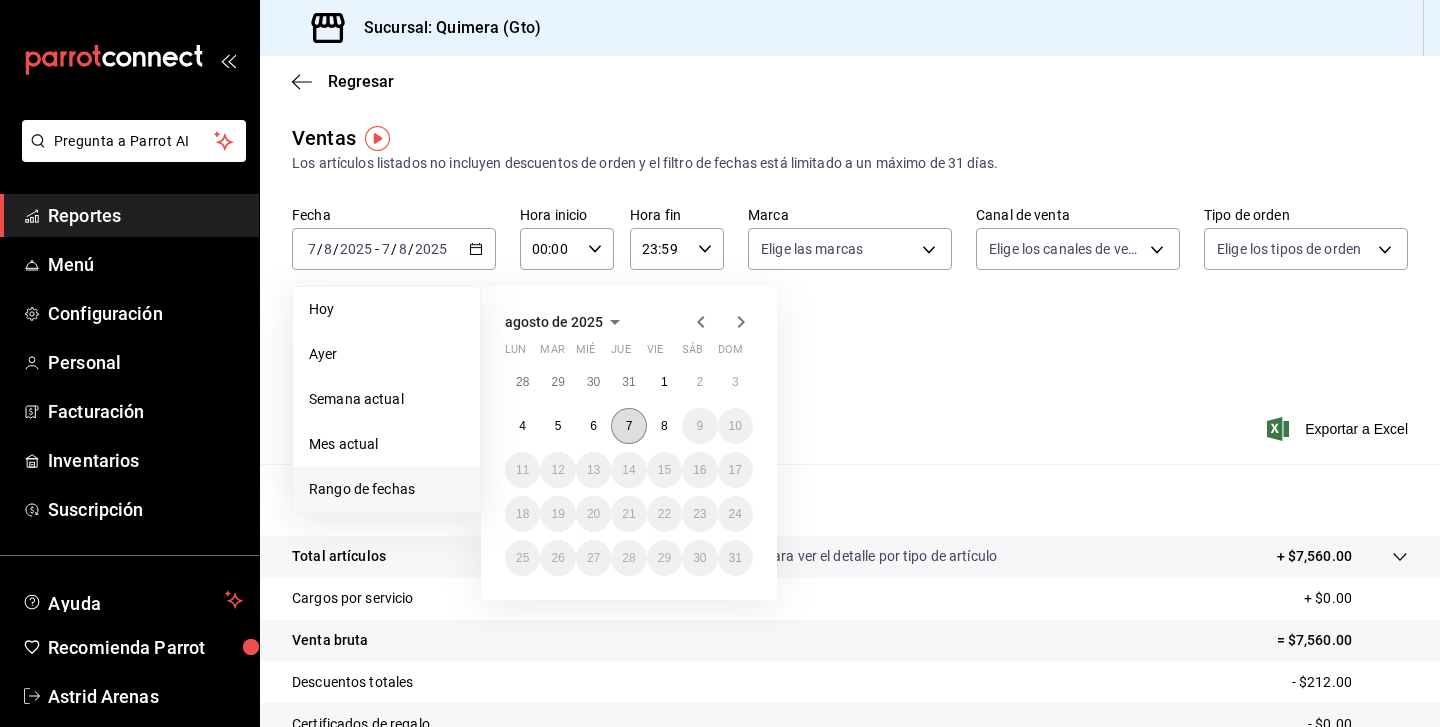 click on "7" at bounding box center [628, 426] 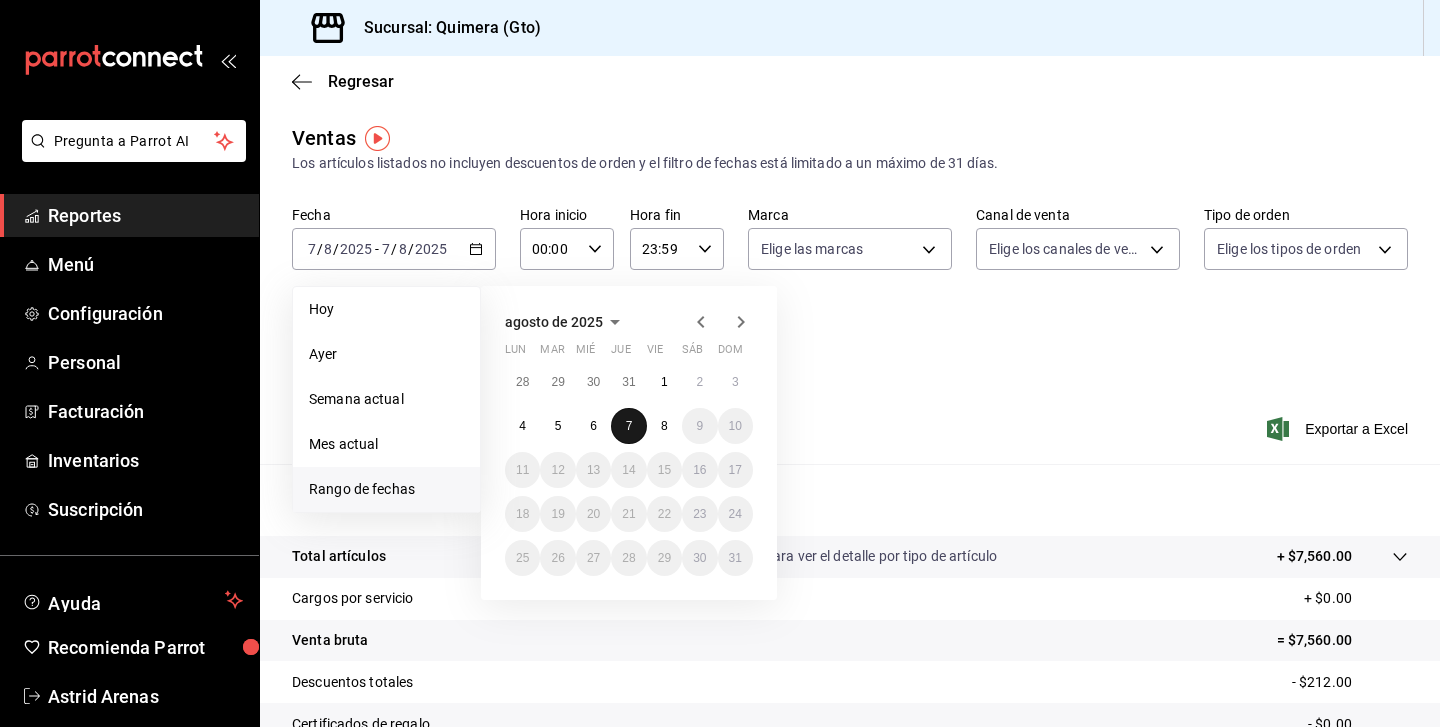 click on "7" at bounding box center (628, 426) 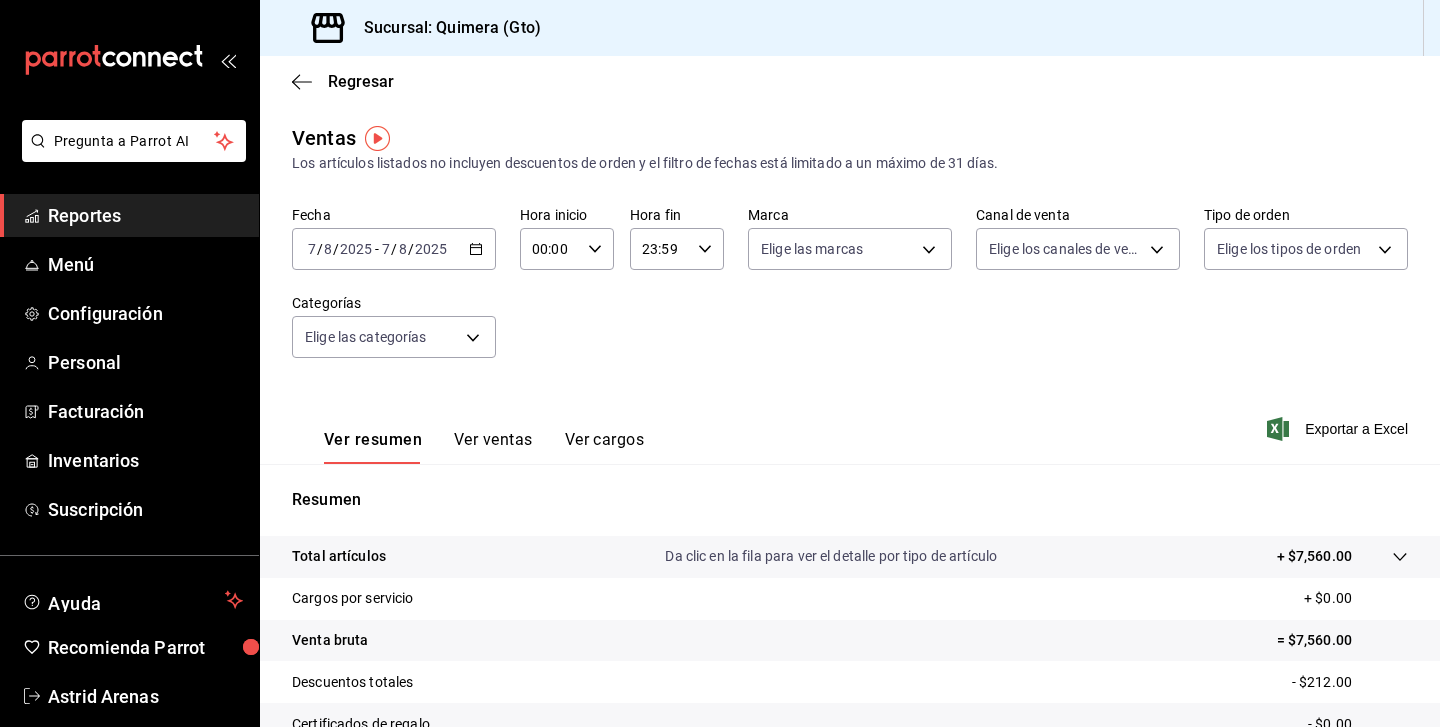 scroll, scrollTop: 231, scrollLeft: 0, axis: vertical 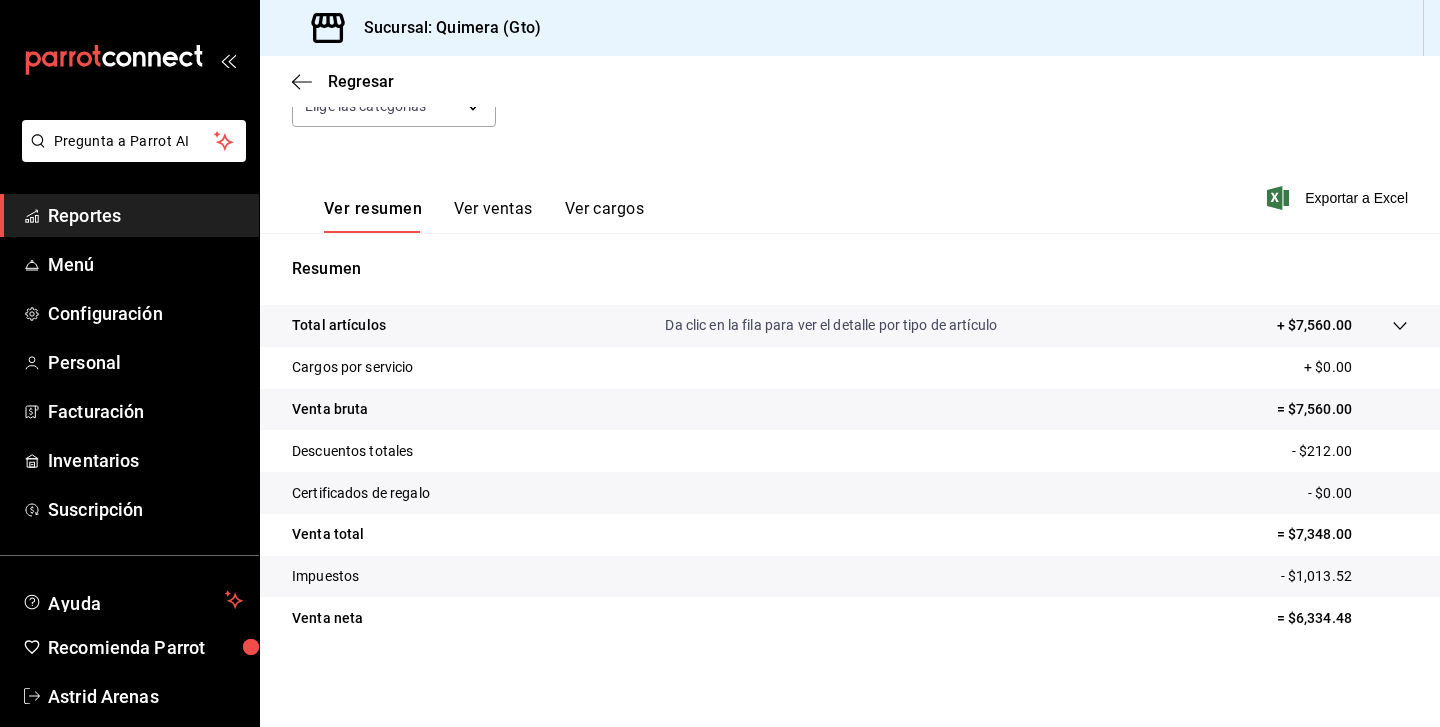 click on "Ver ventas" at bounding box center (493, 216) 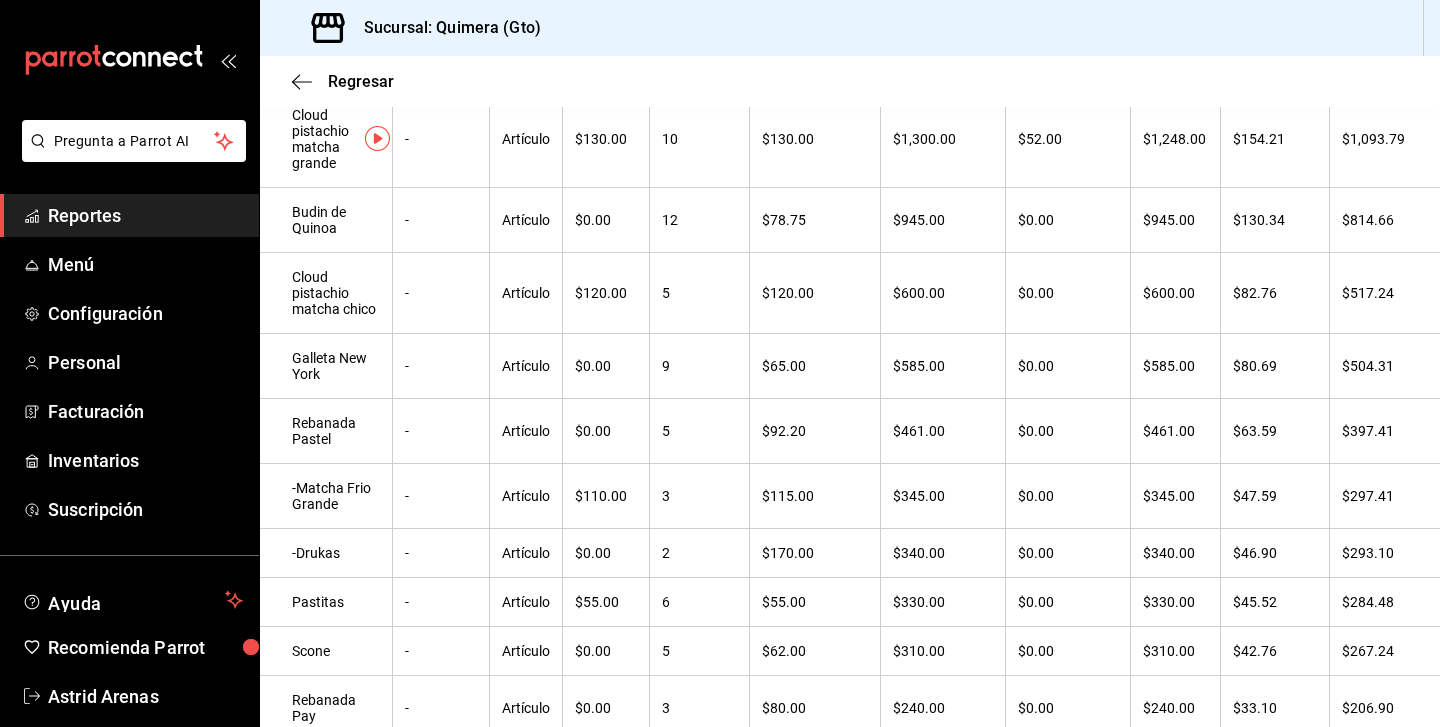 scroll, scrollTop: 0, scrollLeft: 0, axis: both 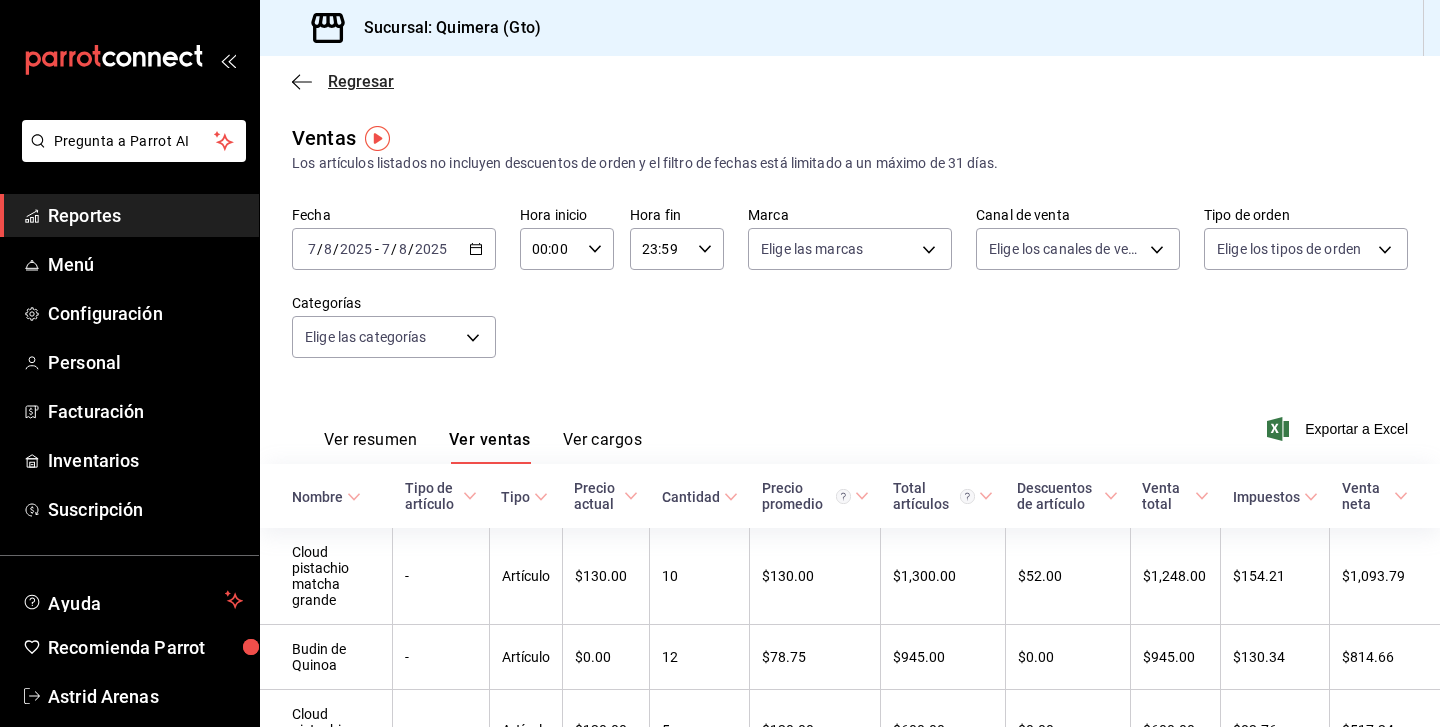 click 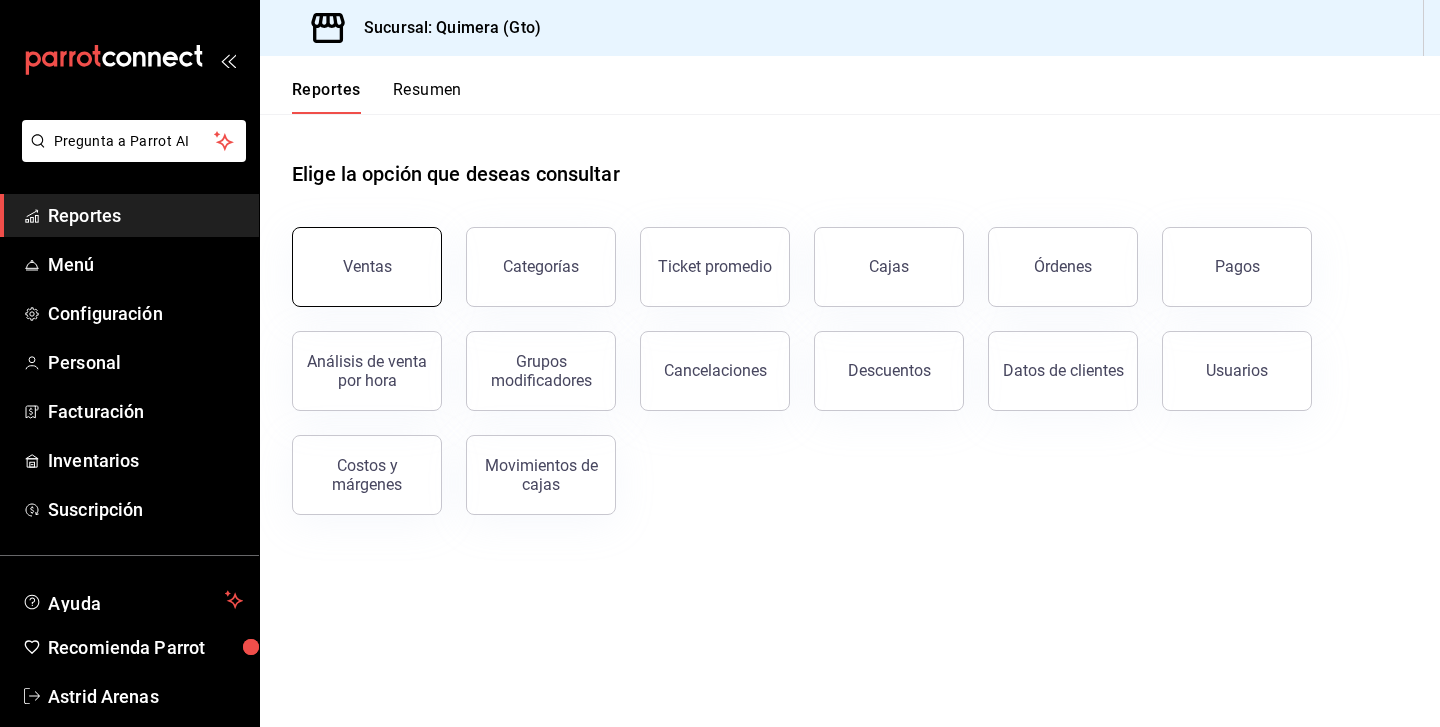 click on "Ventas" at bounding box center [367, 267] 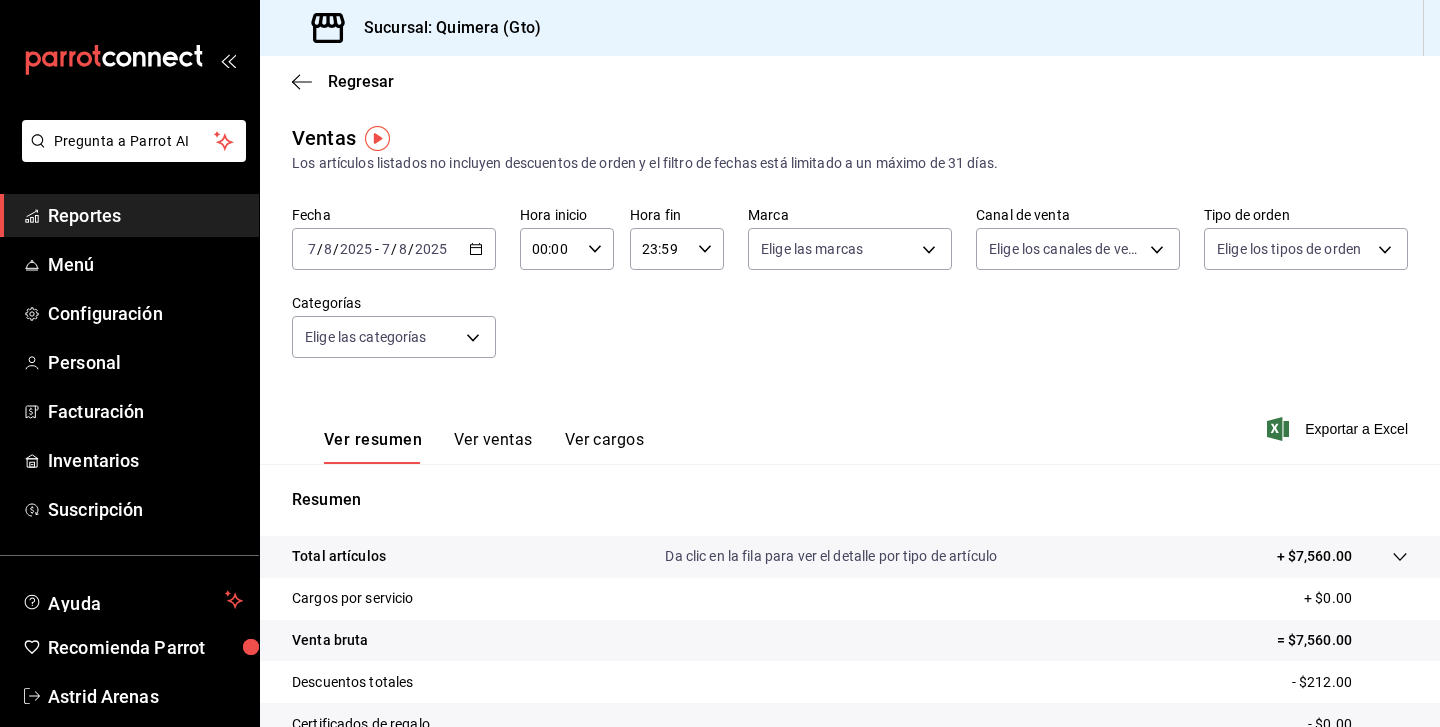 click on "2025-08-07 7 / 8 / 2025 - 2025-08-07 7 / 8 / 2025" at bounding box center [394, 249] 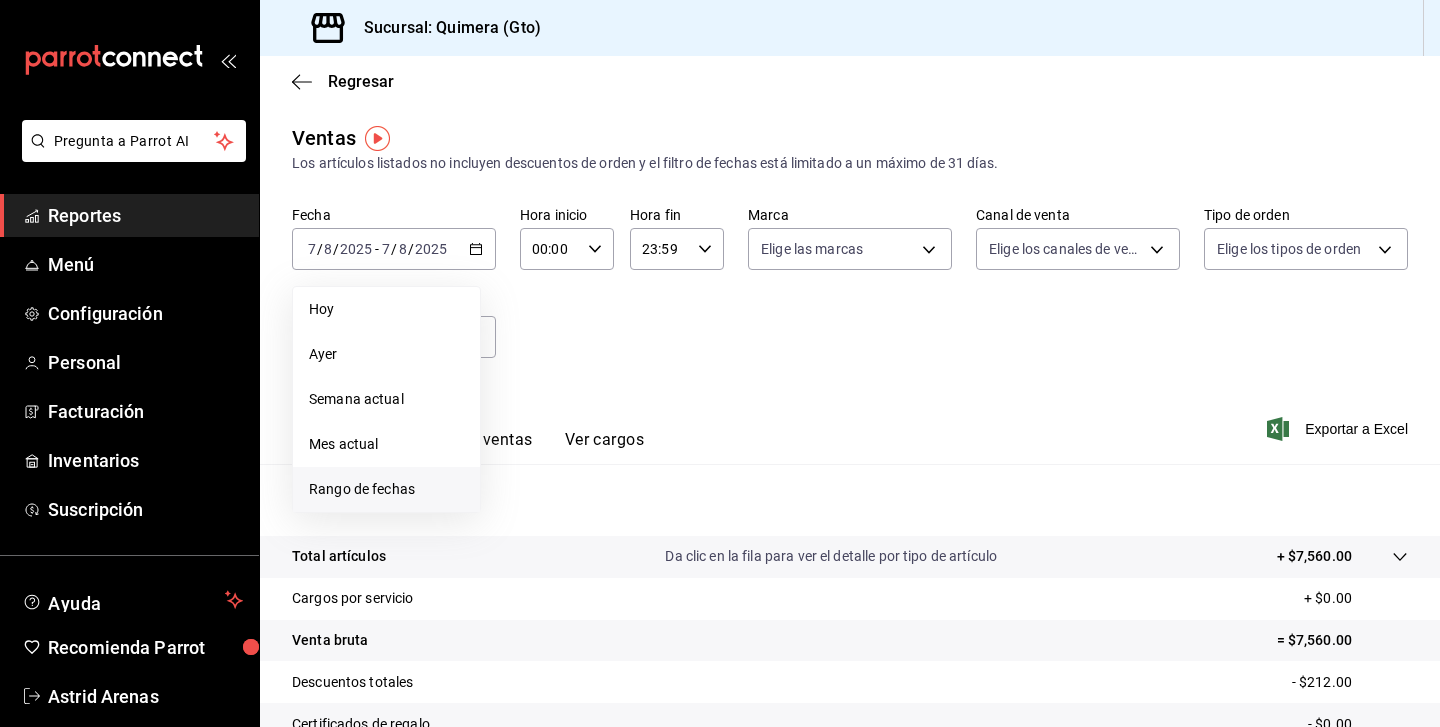click on "Rango de fechas" at bounding box center (386, 489) 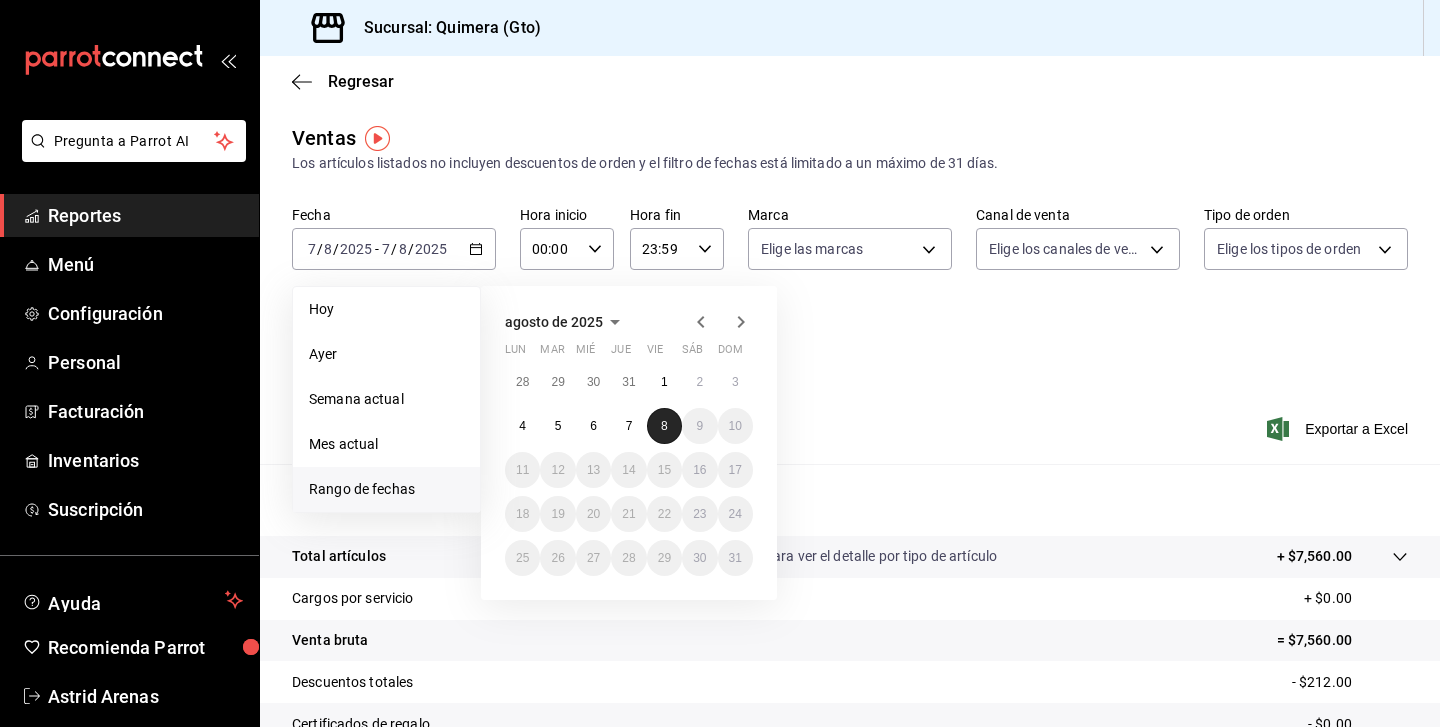 click on "8" at bounding box center [664, 426] 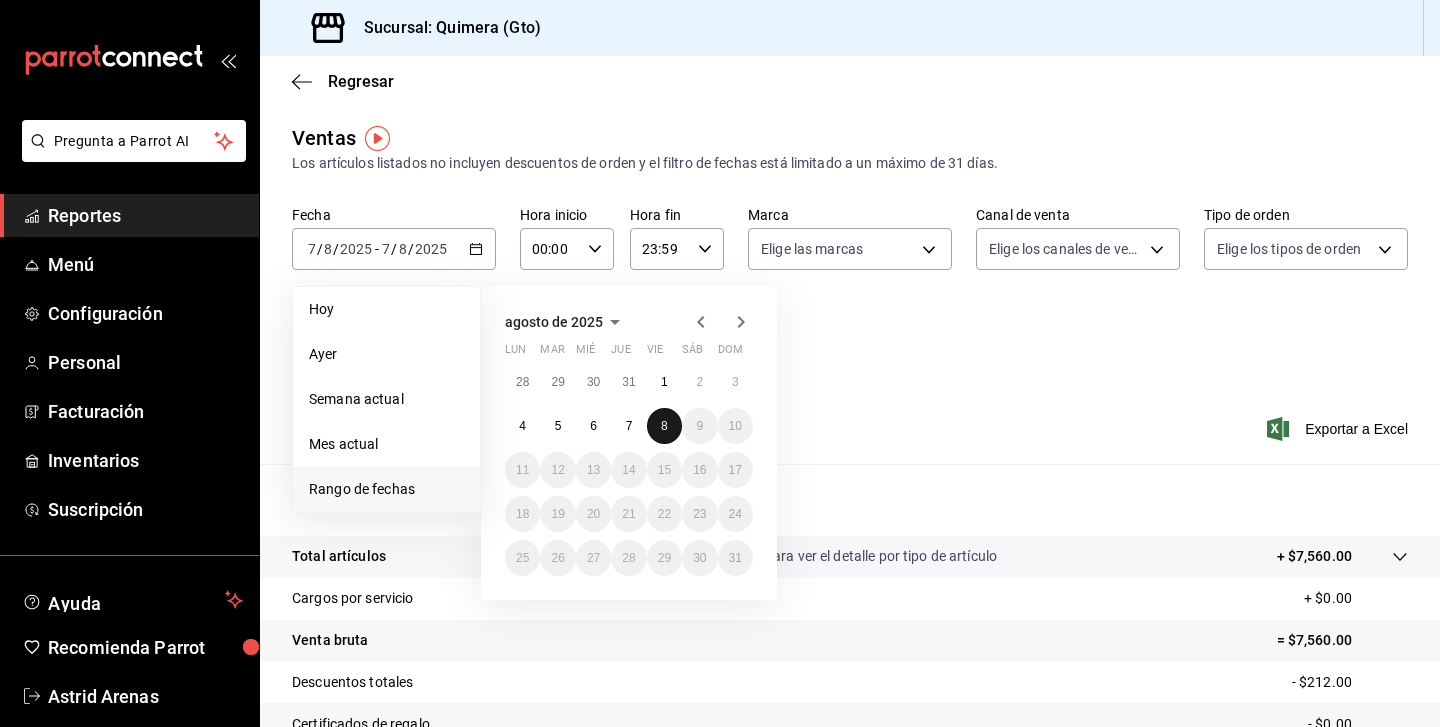 click on "8" at bounding box center (664, 426) 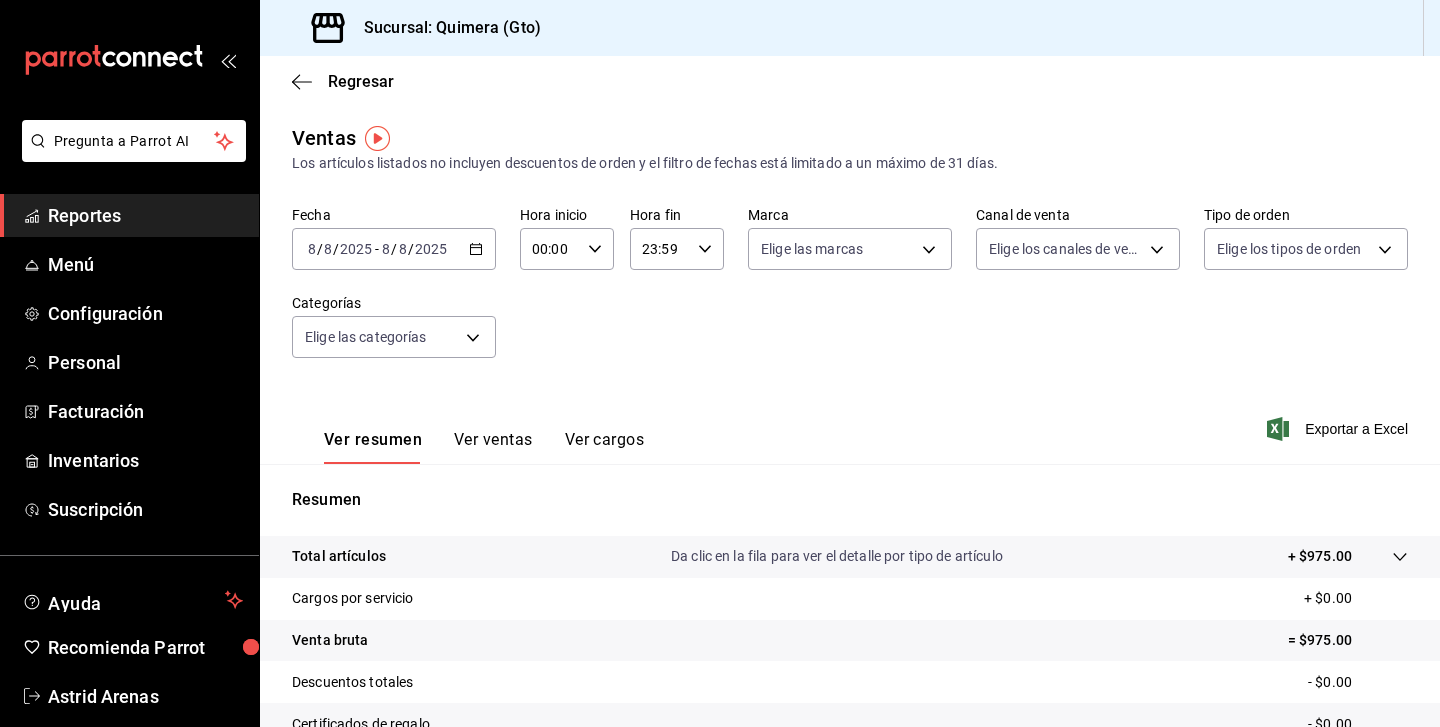 click on "Ver ventas" at bounding box center (493, 447) 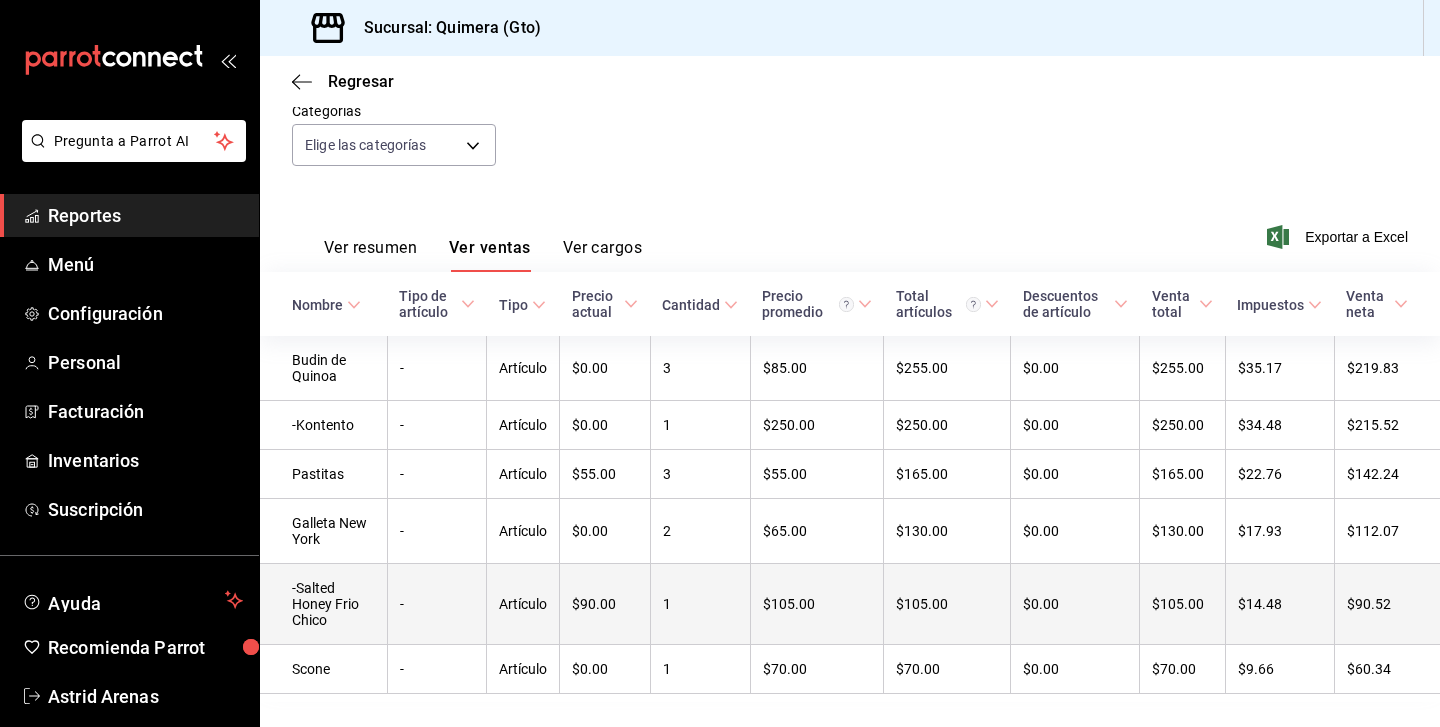 scroll, scrollTop: 184, scrollLeft: 0, axis: vertical 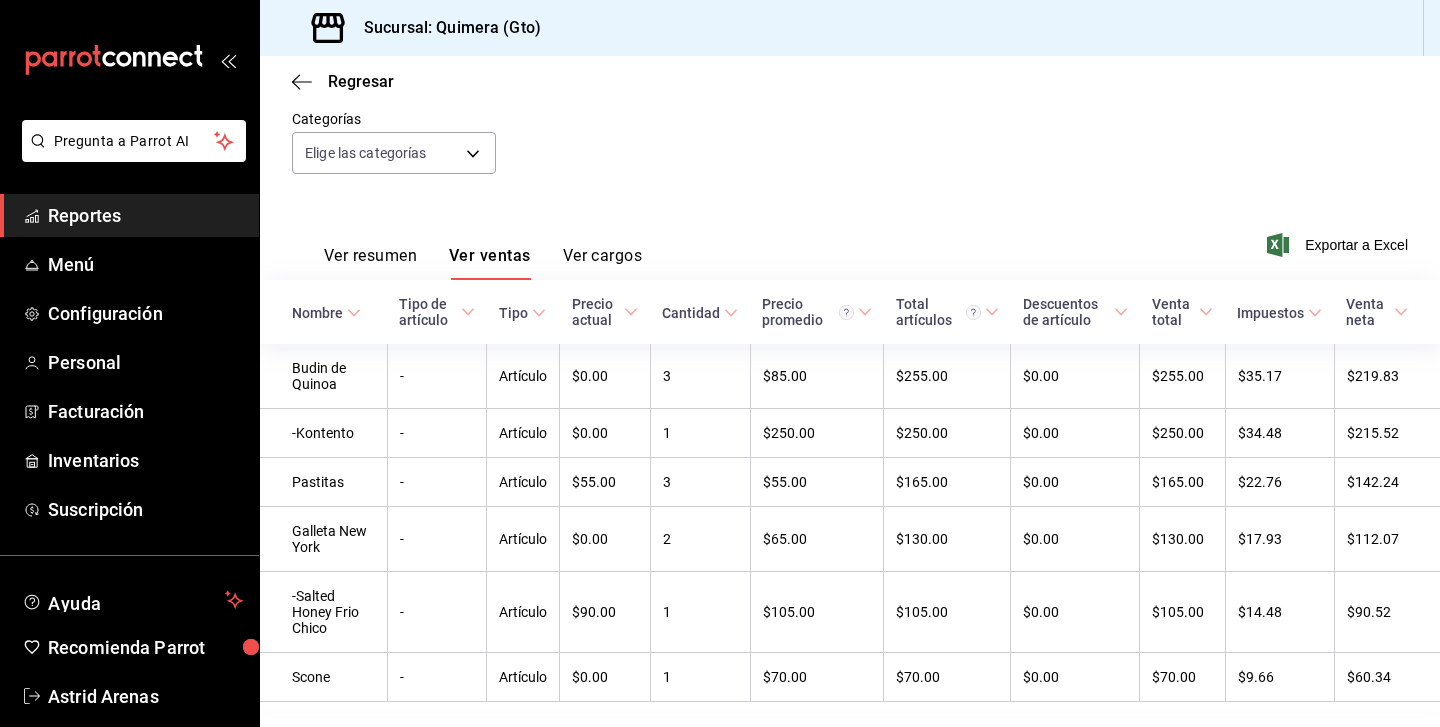 click on "Ver resumen Ver ventas Ver cargos" at bounding box center [467, 251] 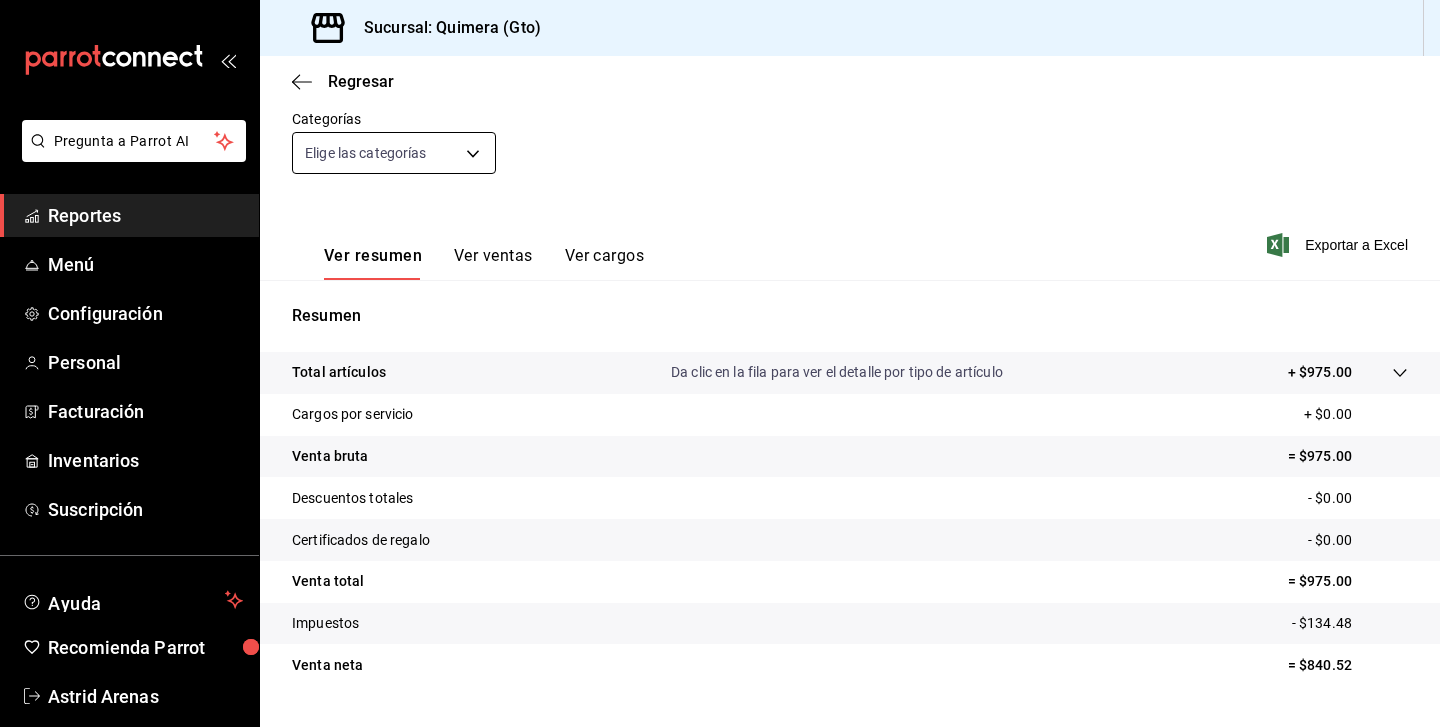 scroll, scrollTop: 0, scrollLeft: 0, axis: both 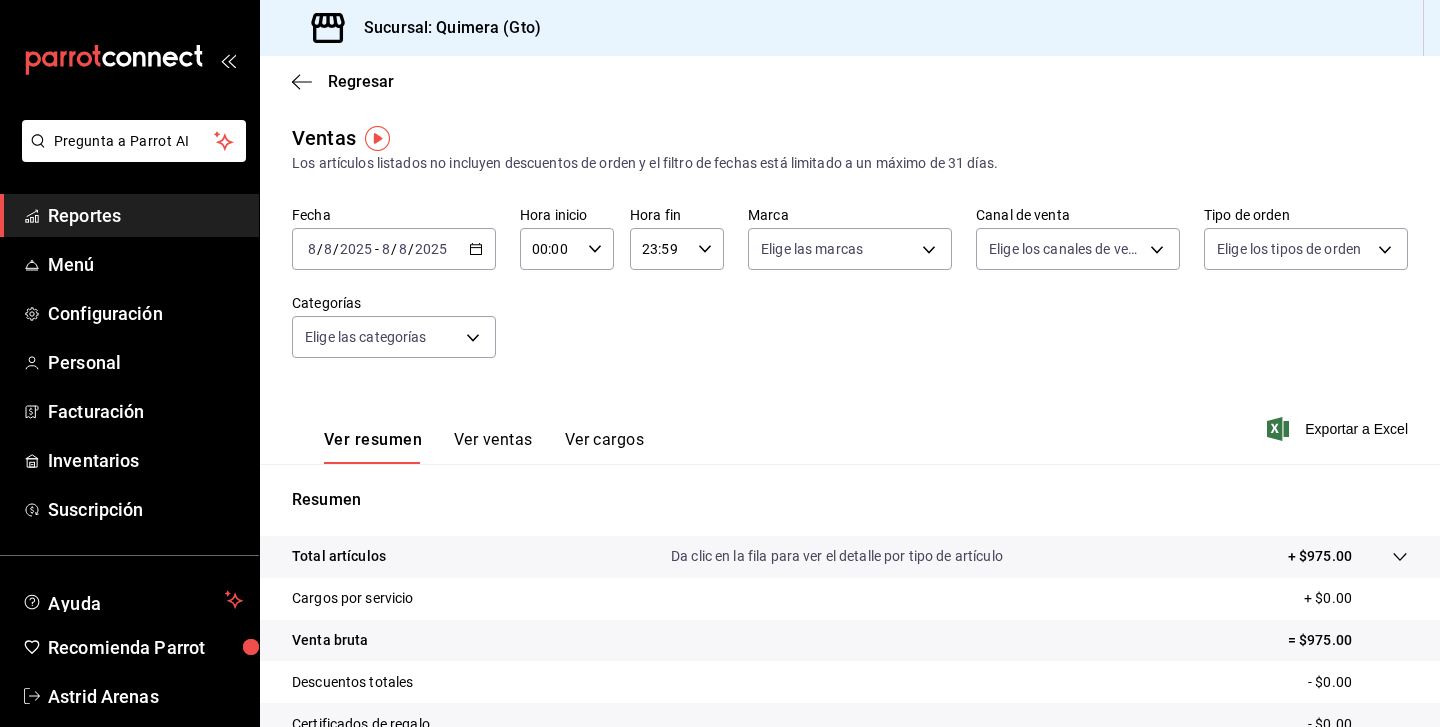 click on "/" at bounding box center [394, 249] 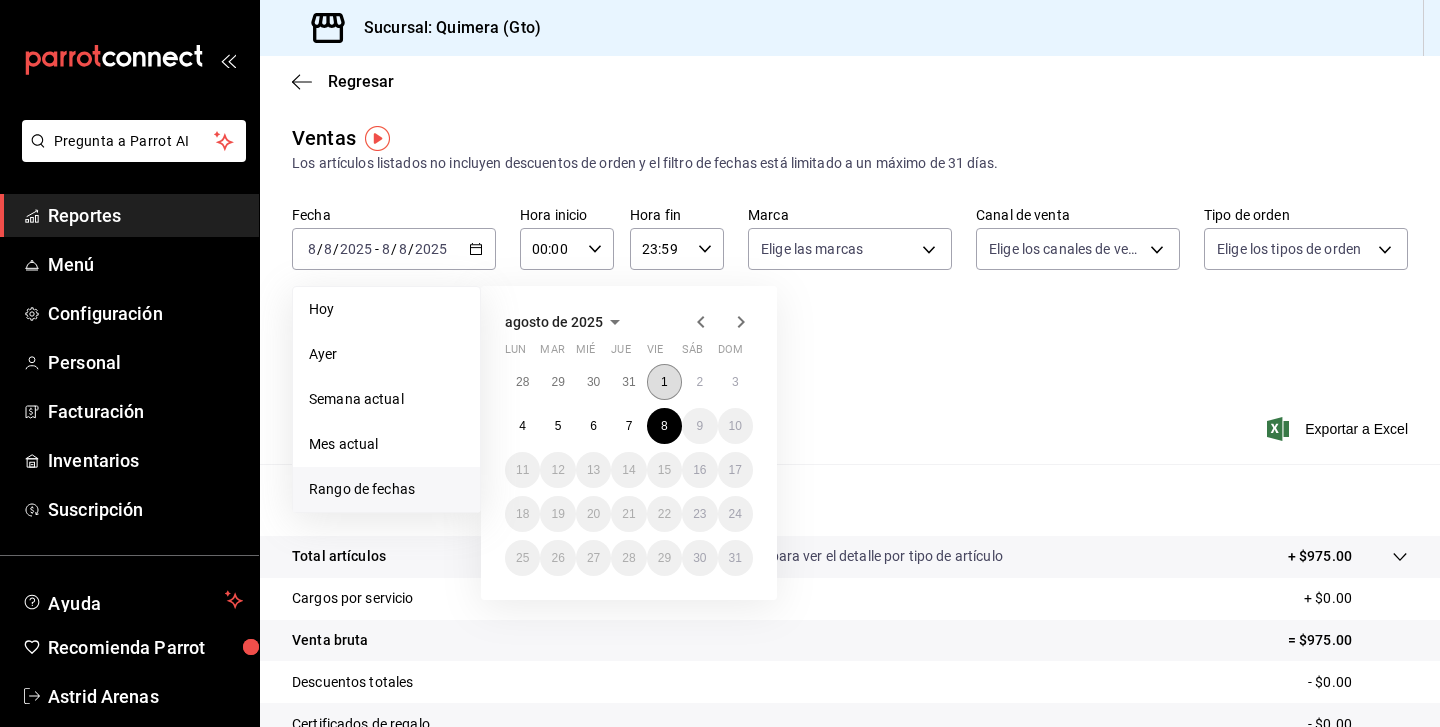 click on "1" at bounding box center (664, 382) 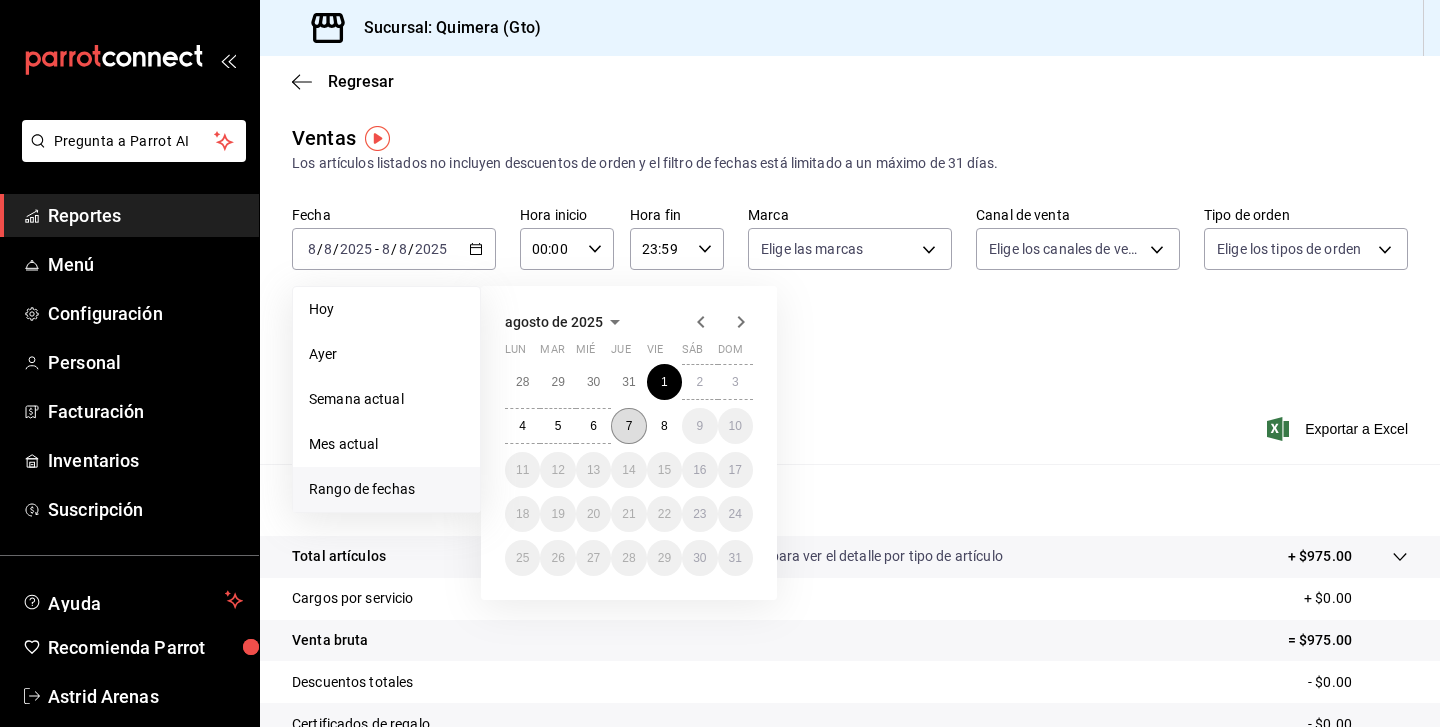 click on "7" at bounding box center [628, 426] 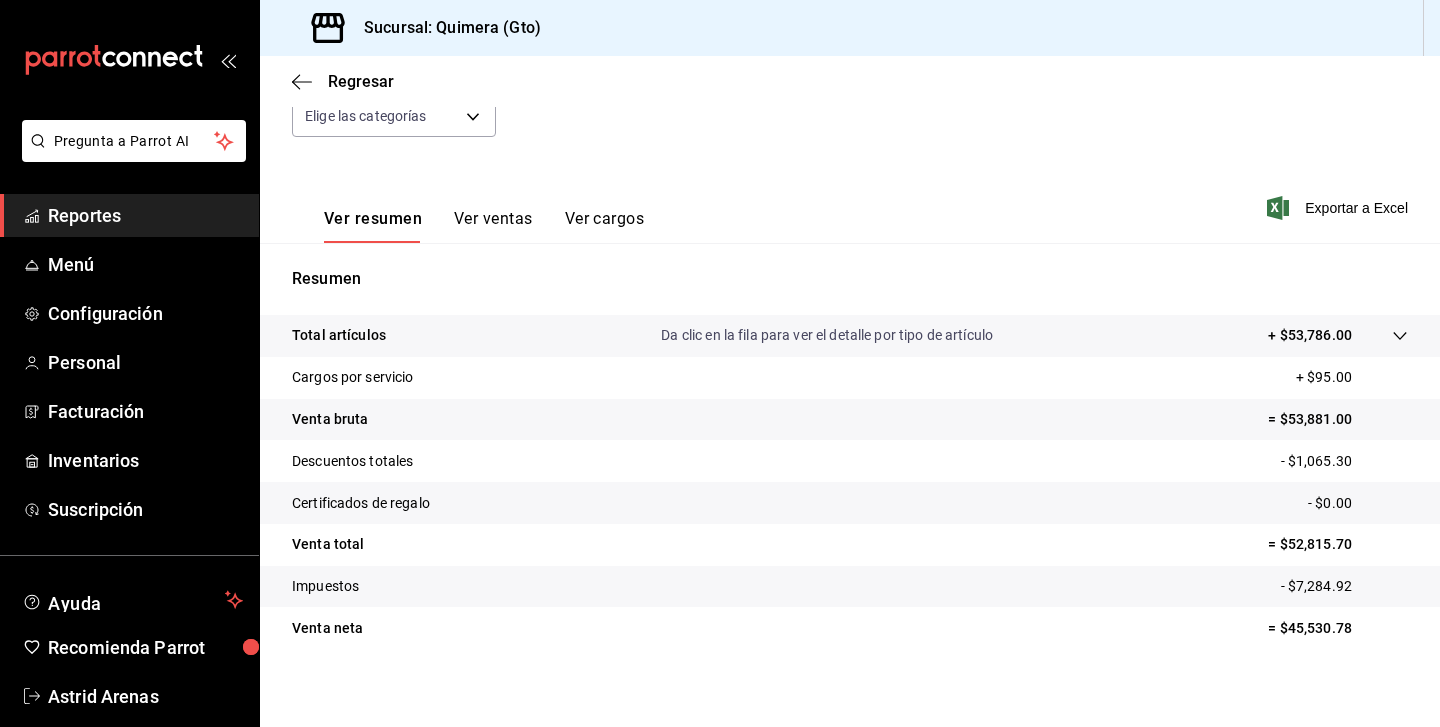 scroll, scrollTop: 231, scrollLeft: 0, axis: vertical 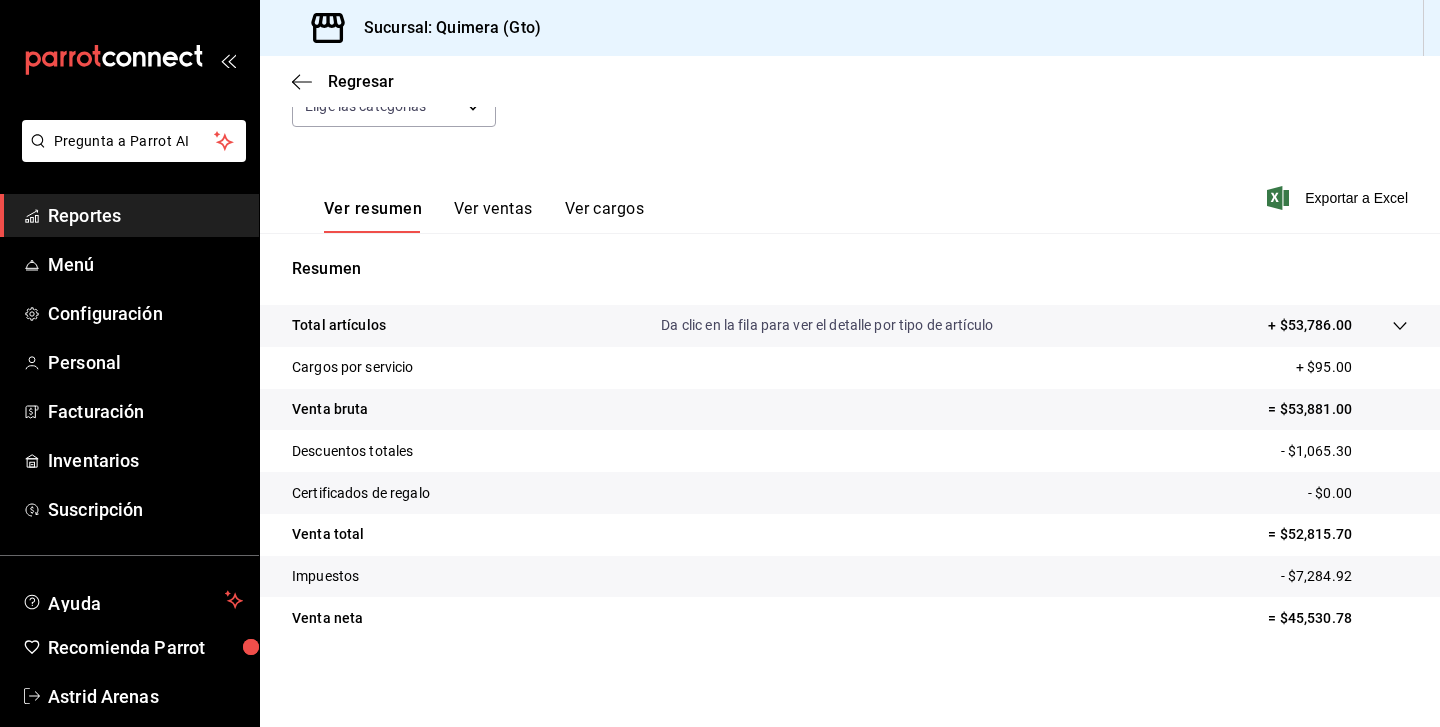 click 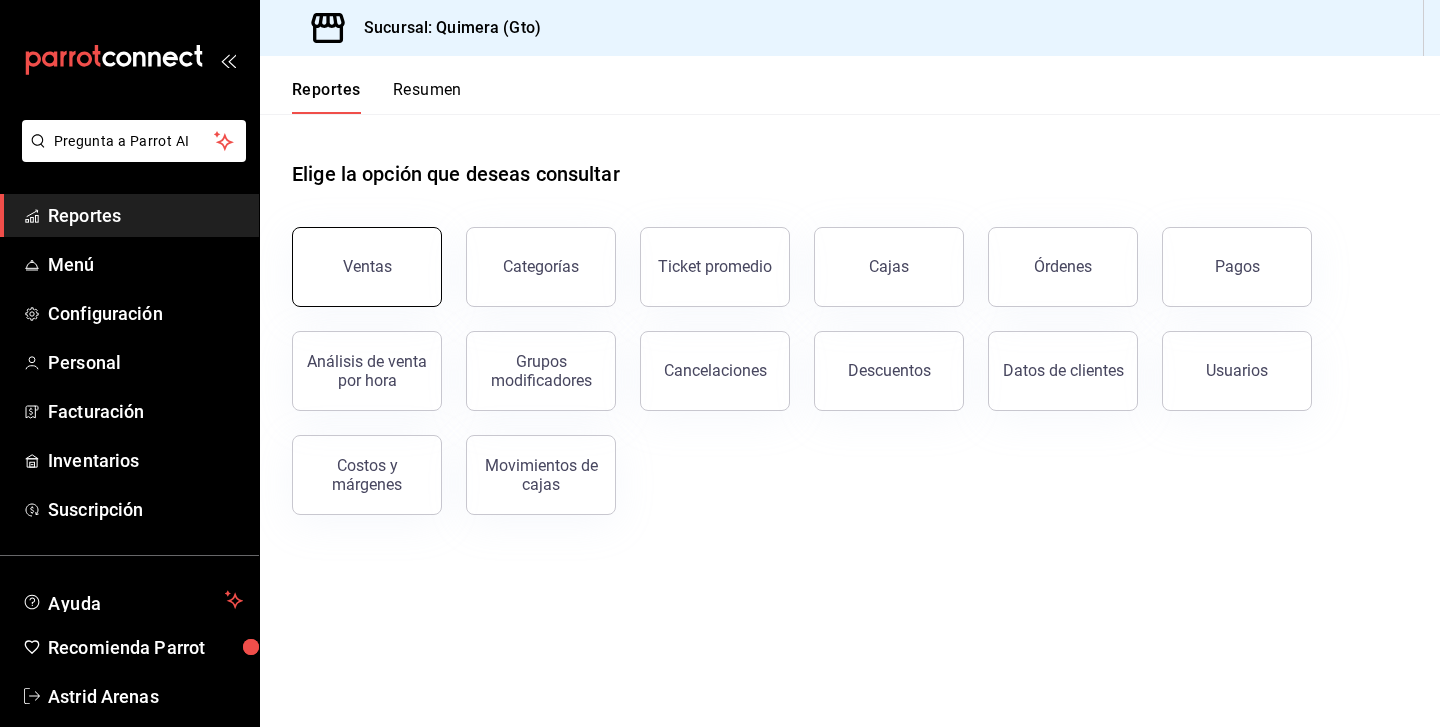 click on "Ventas" at bounding box center (367, 267) 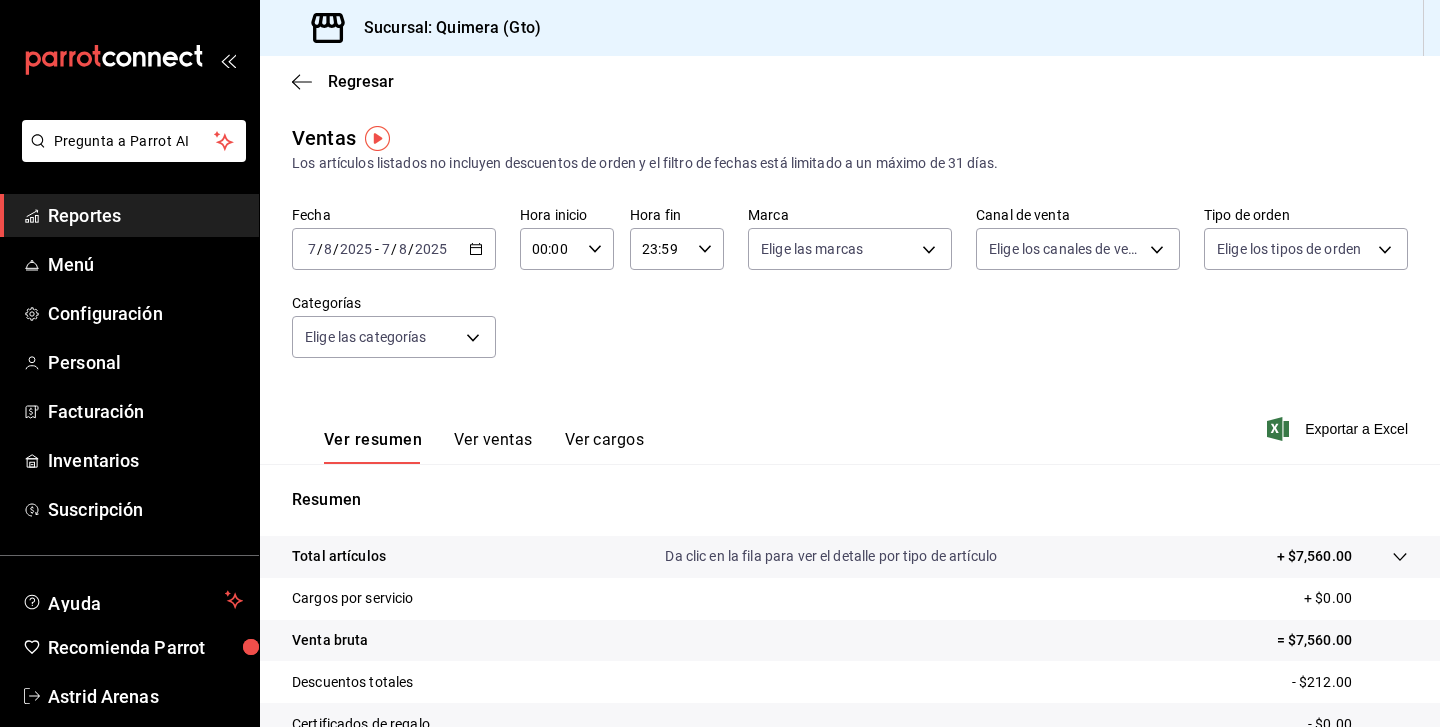 click on "2025" at bounding box center [431, 249] 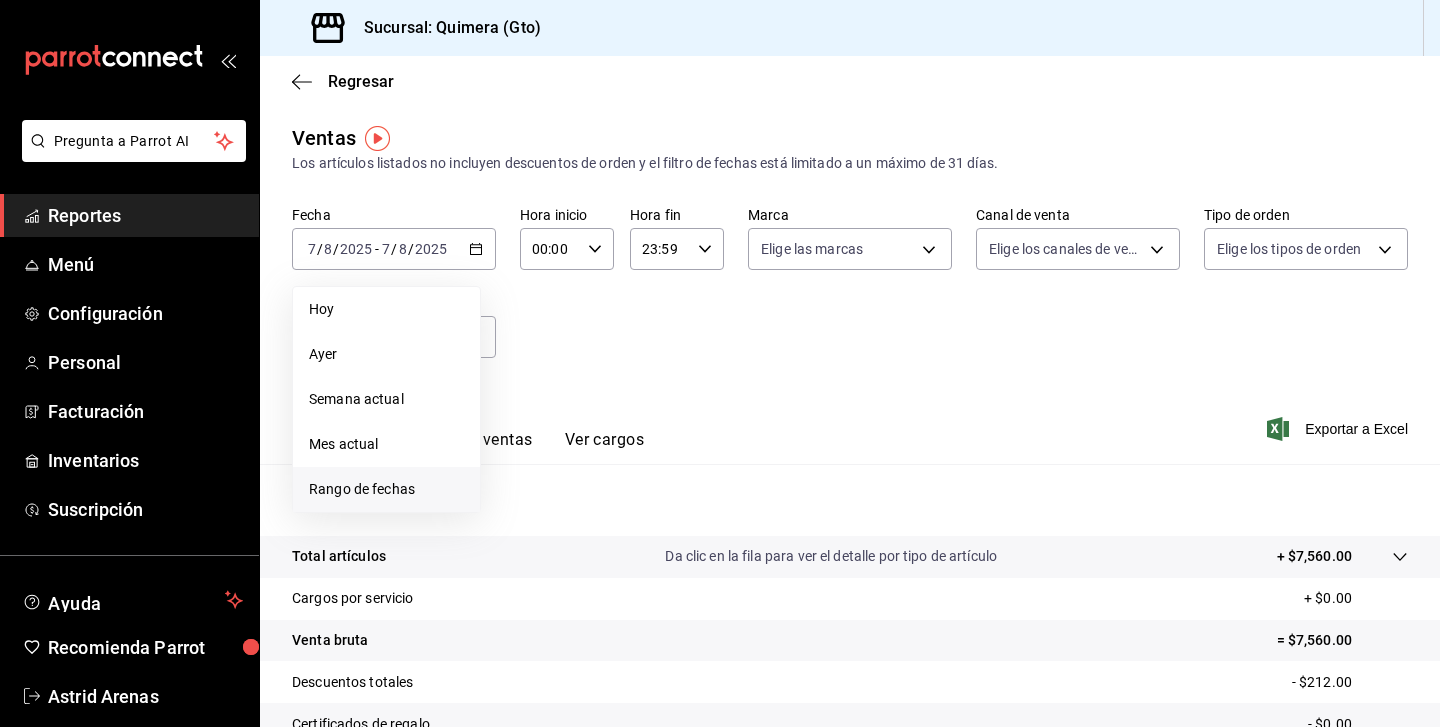 click on "Rango de fechas" at bounding box center [386, 489] 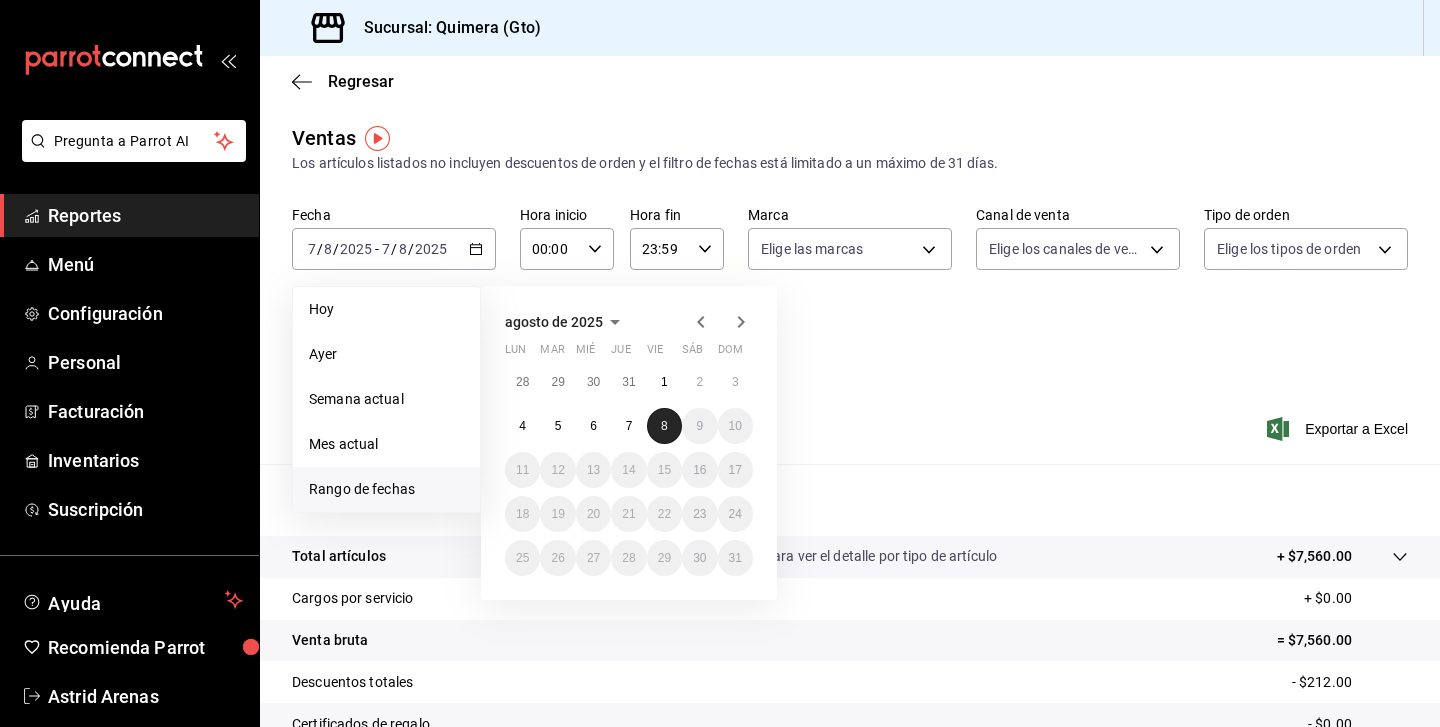 click on "8" at bounding box center (664, 426) 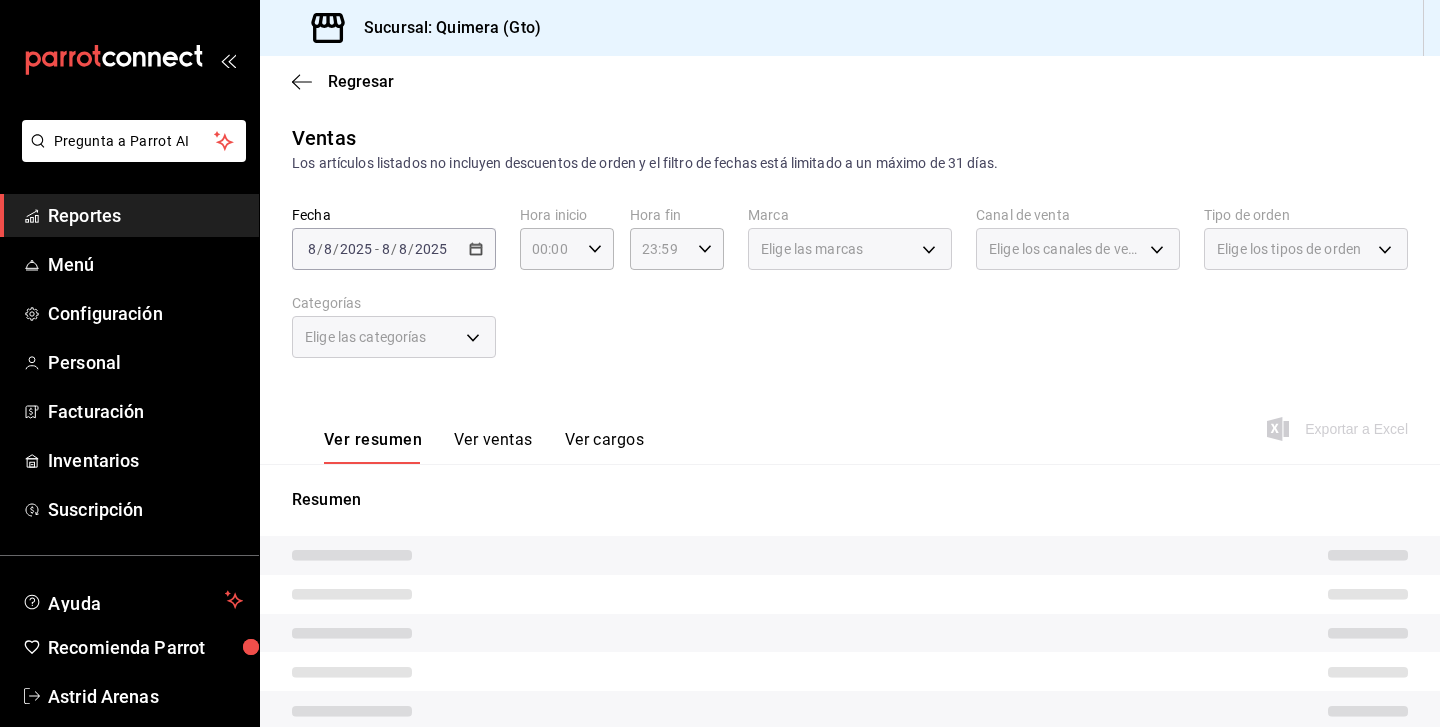 scroll, scrollTop: 231, scrollLeft: 0, axis: vertical 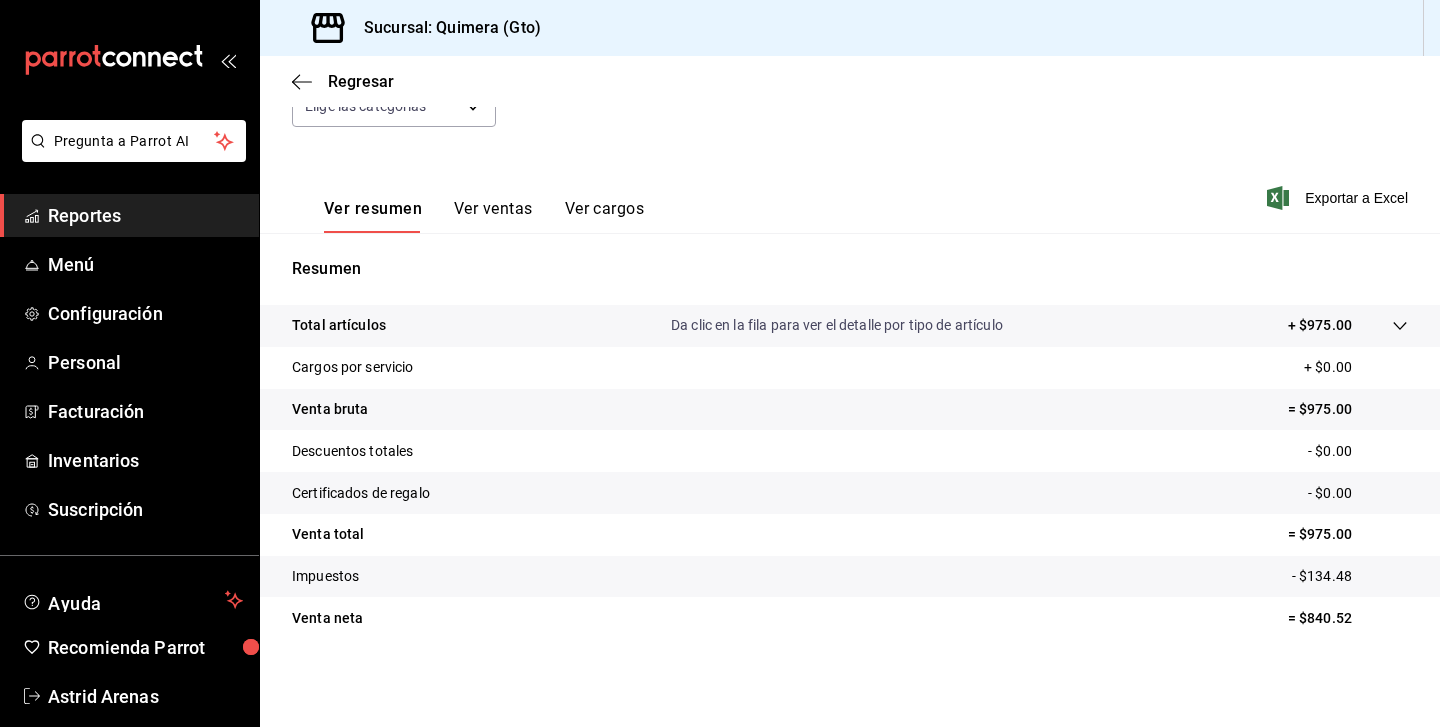 click on "Ver ventas" at bounding box center [493, 216] 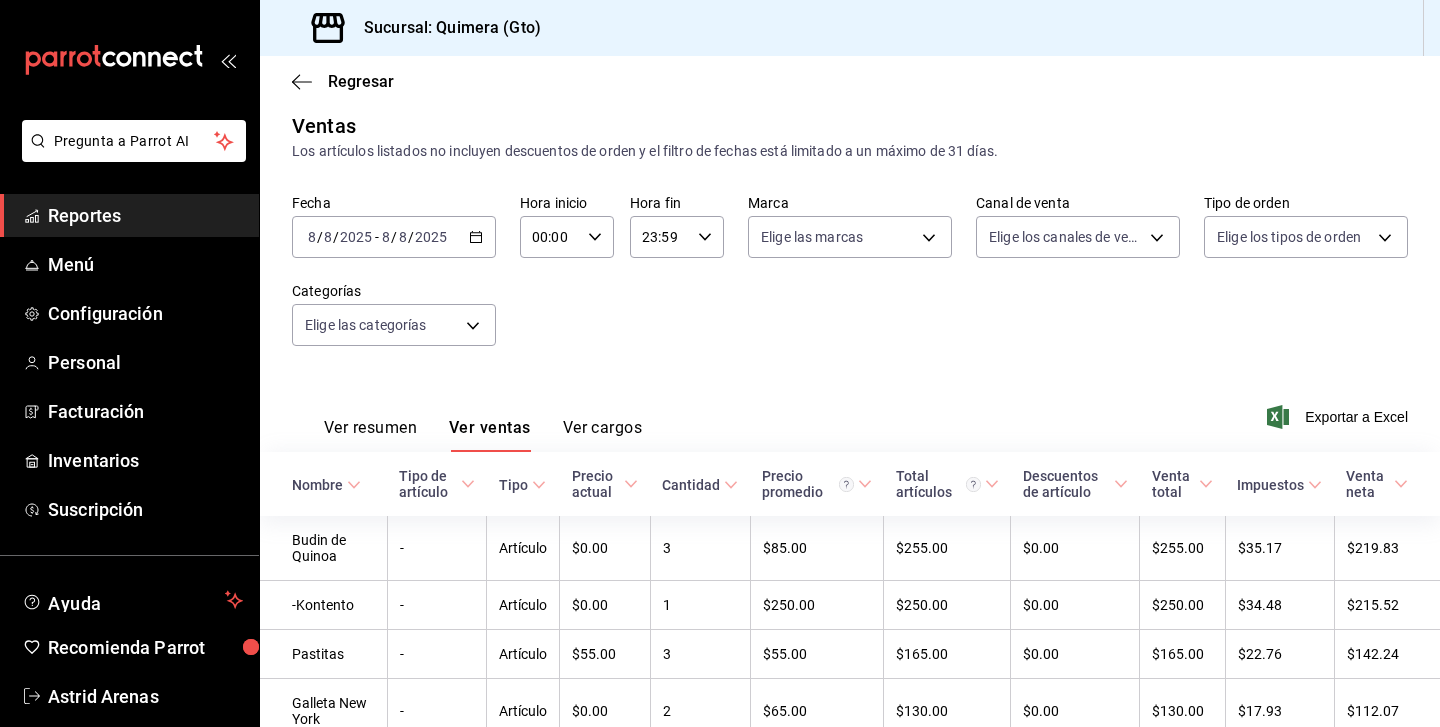 scroll, scrollTop: 231, scrollLeft: 0, axis: vertical 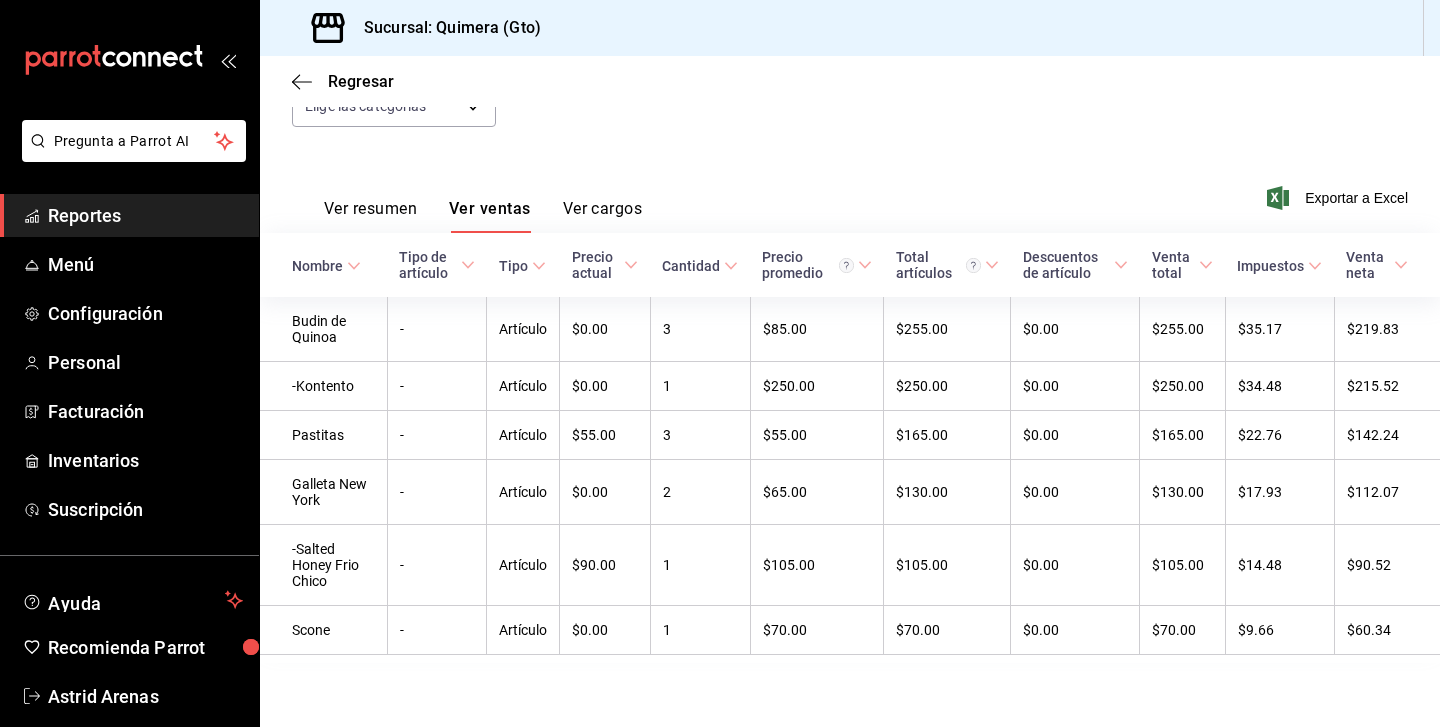 click on "Ver resumen" at bounding box center (370, 216) 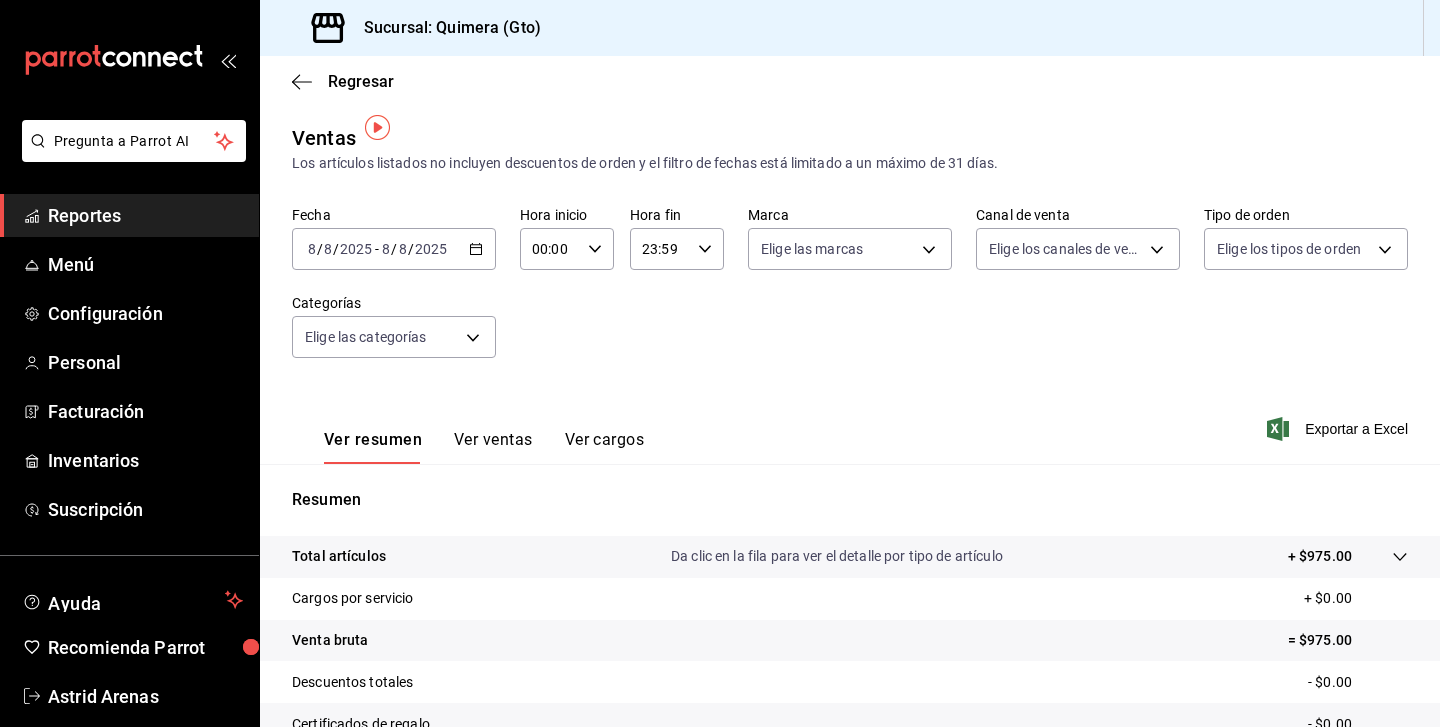 scroll, scrollTop: 14, scrollLeft: 0, axis: vertical 